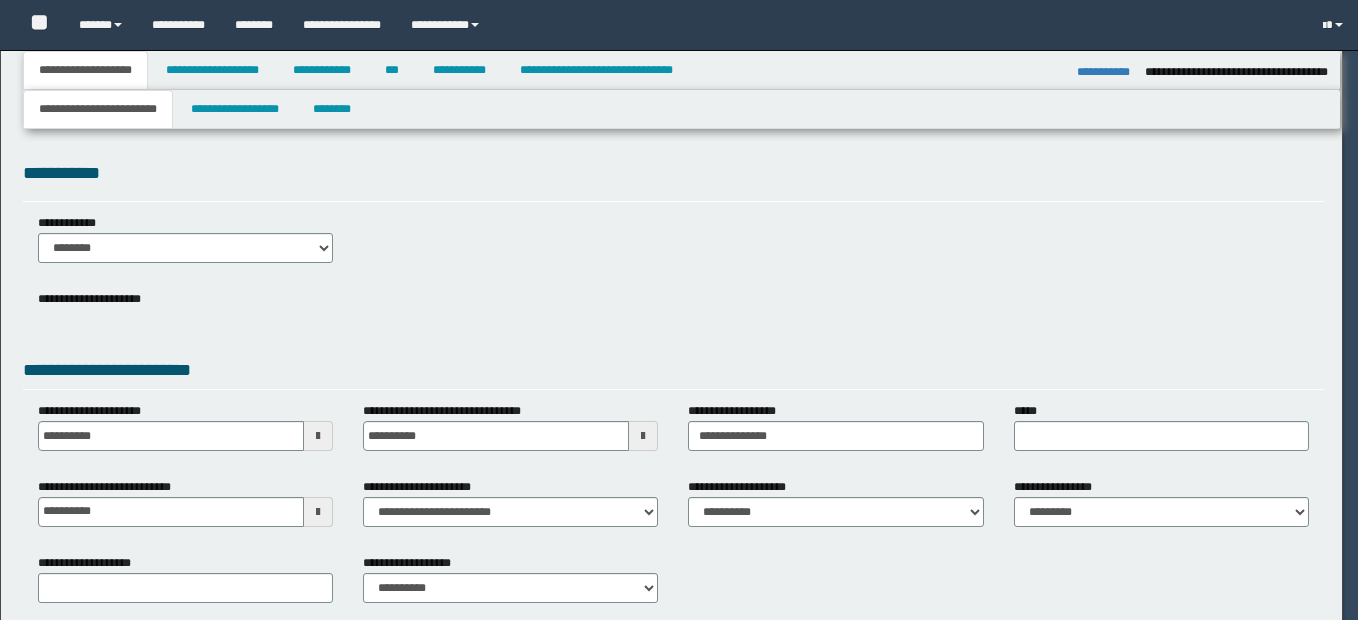 select on "*" 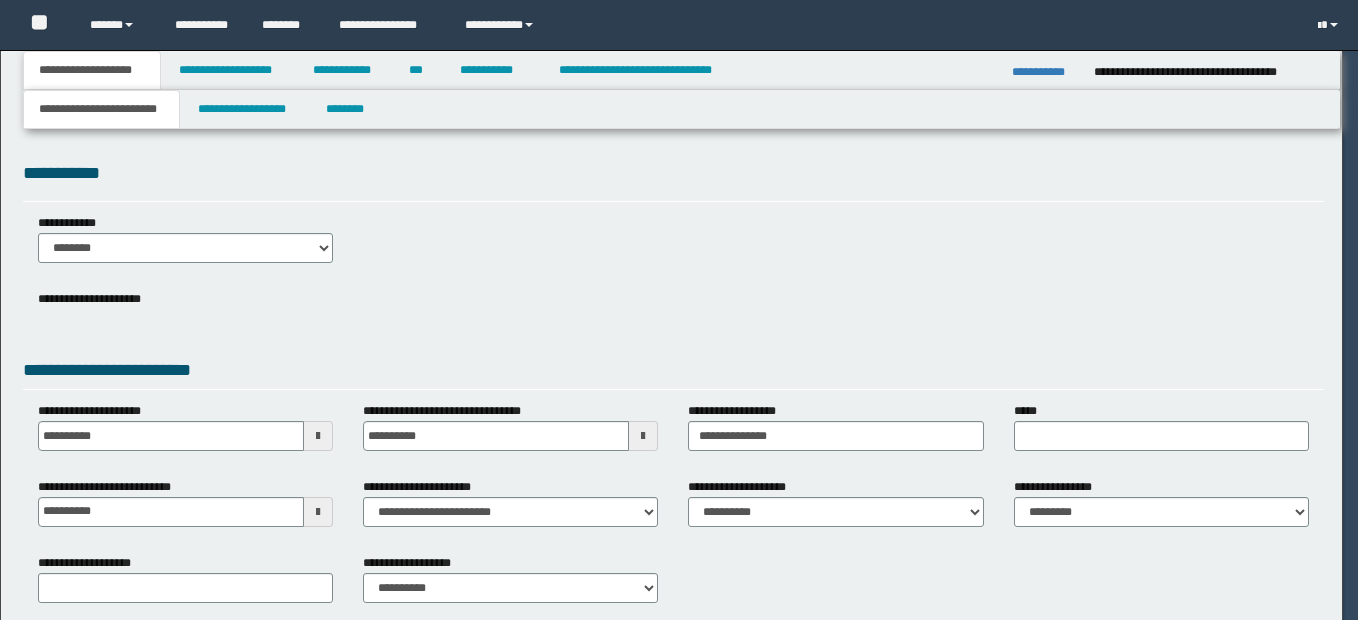 scroll, scrollTop: 0, scrollLeft: 0, axis: both 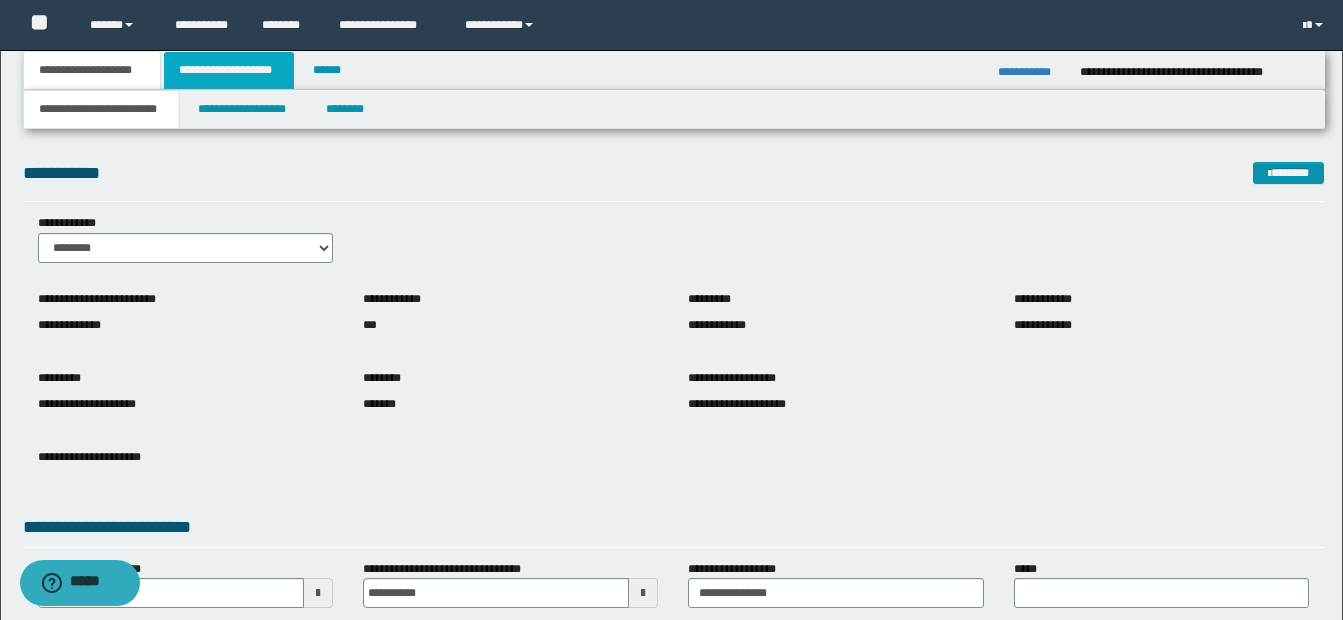 click on "**********" at bounding box center [229, 70] 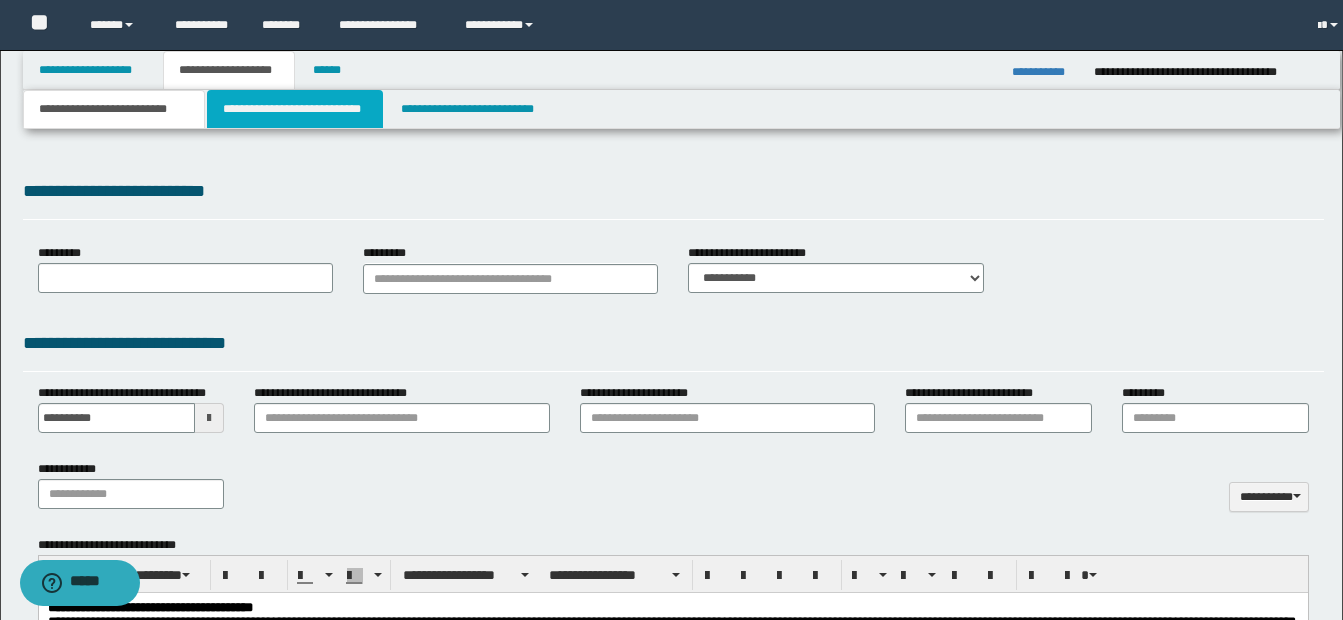 select on "*" 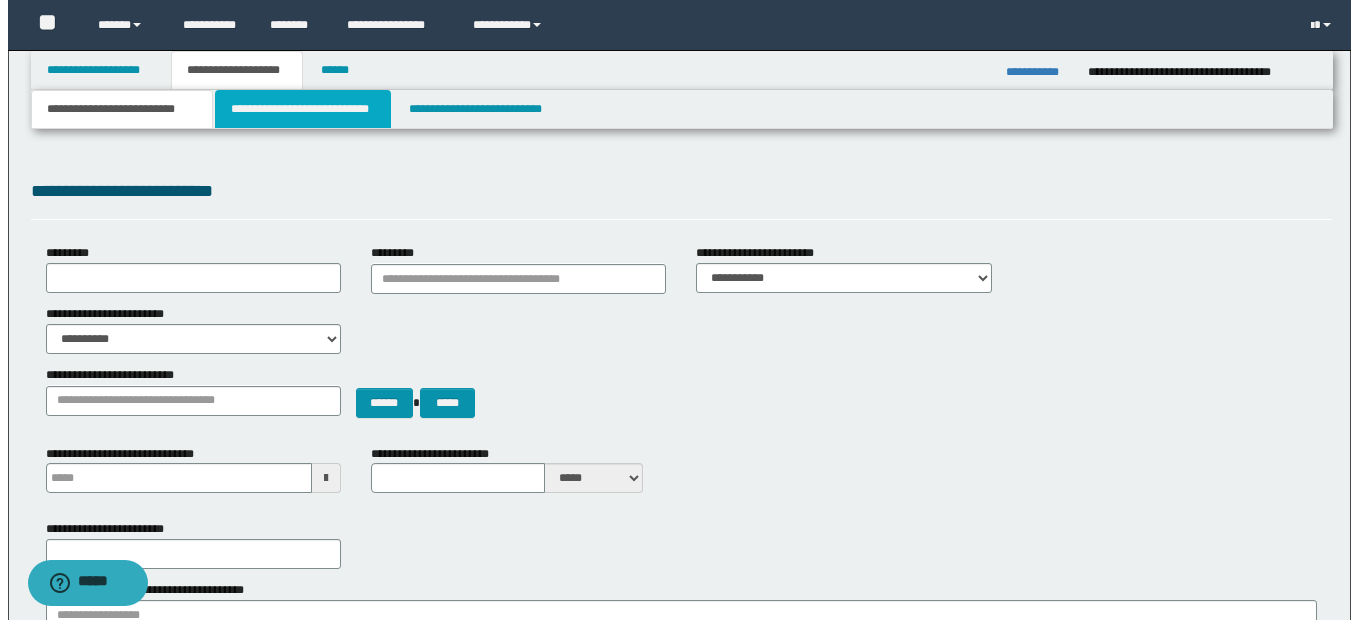 scroll, scrollTop: 0, scrollLeft: 0, axis: both 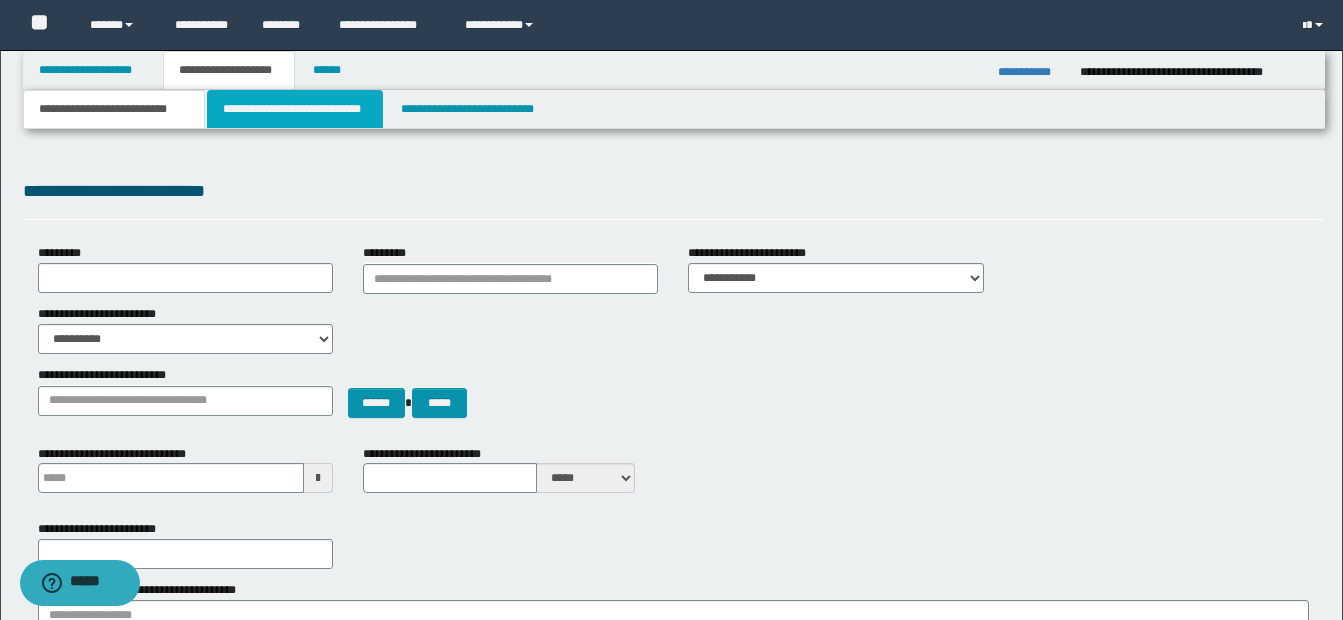 click on "**********" at bounding box center (295, 109) 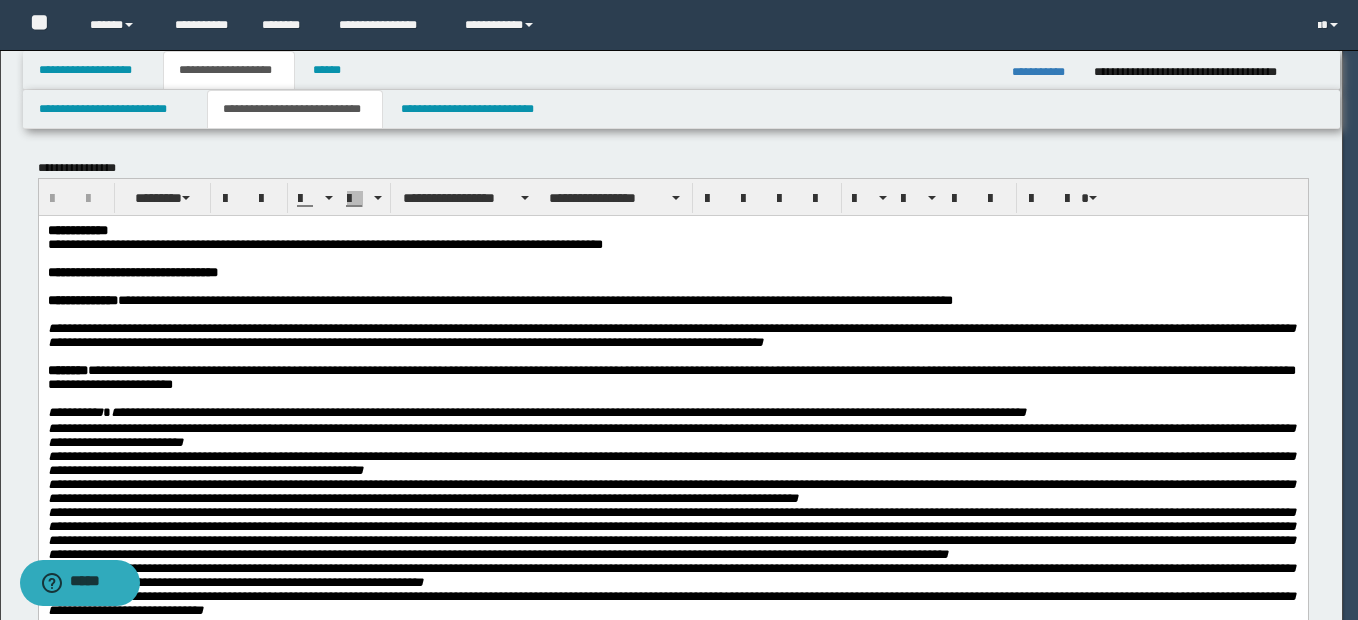 scroll, scrollTop: 0, scrollLeft: 0, axis: both 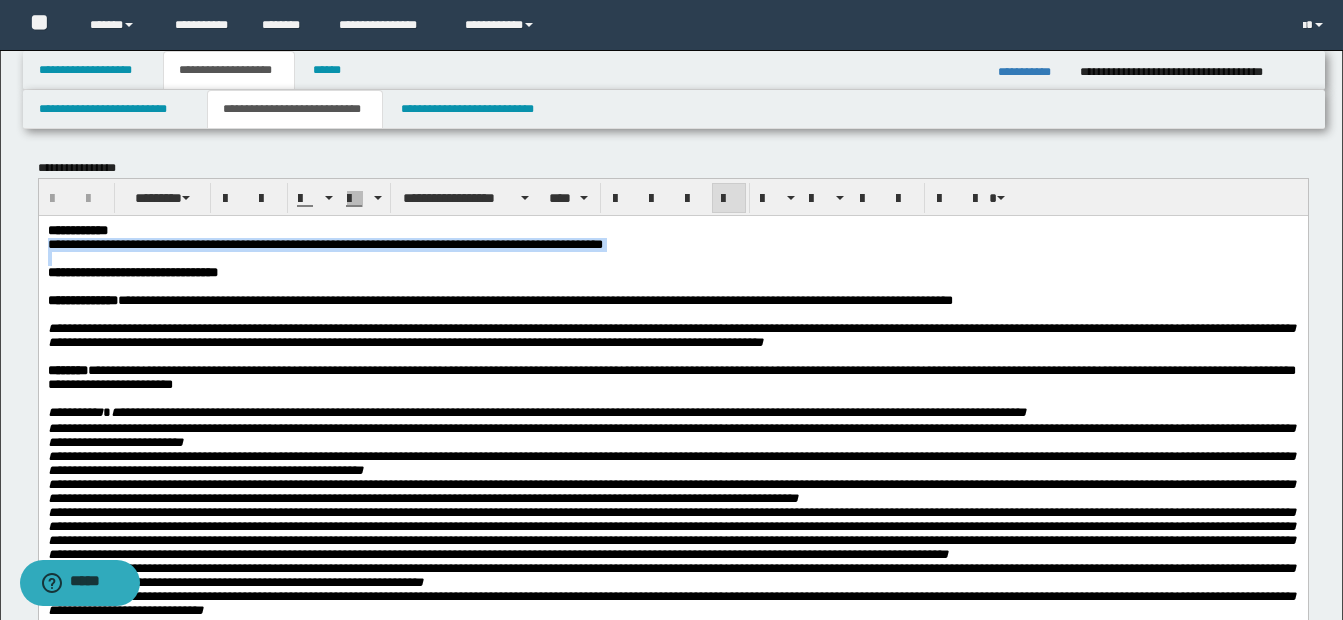 drag, startPoint x: 45, startPoint y: 242, endPoint x: 766, endPoint y: 260, distance: 721.2247 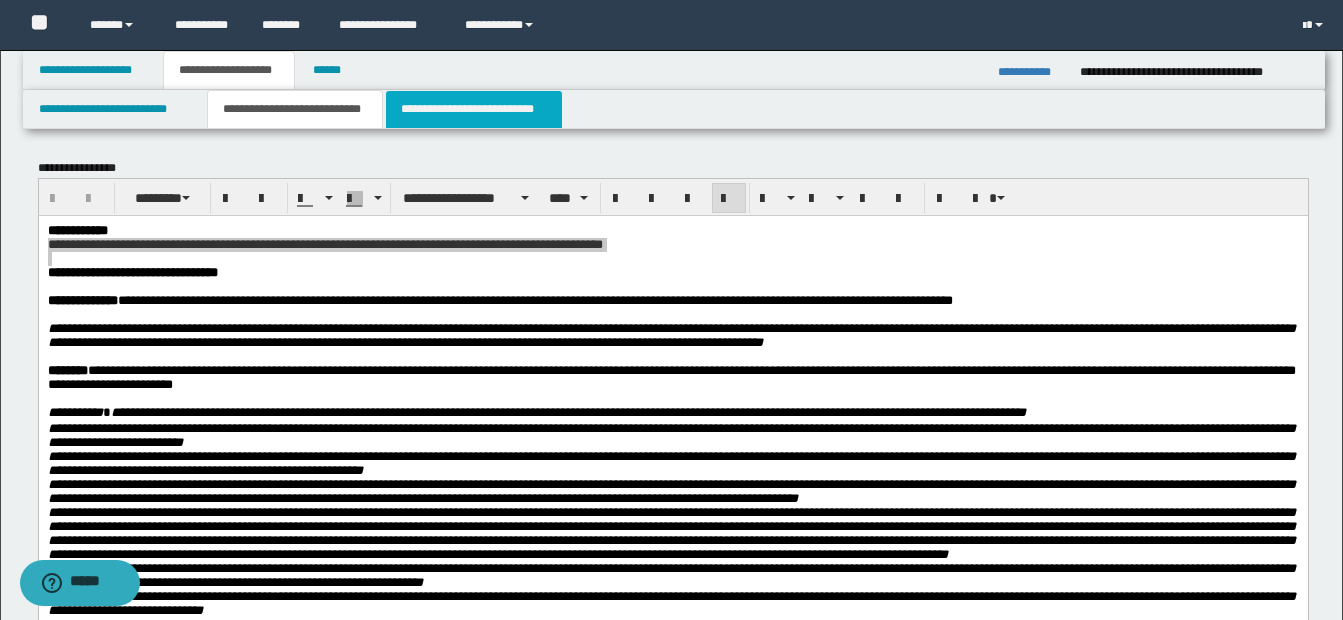 click on "**********" at bounding box center (474, 109) 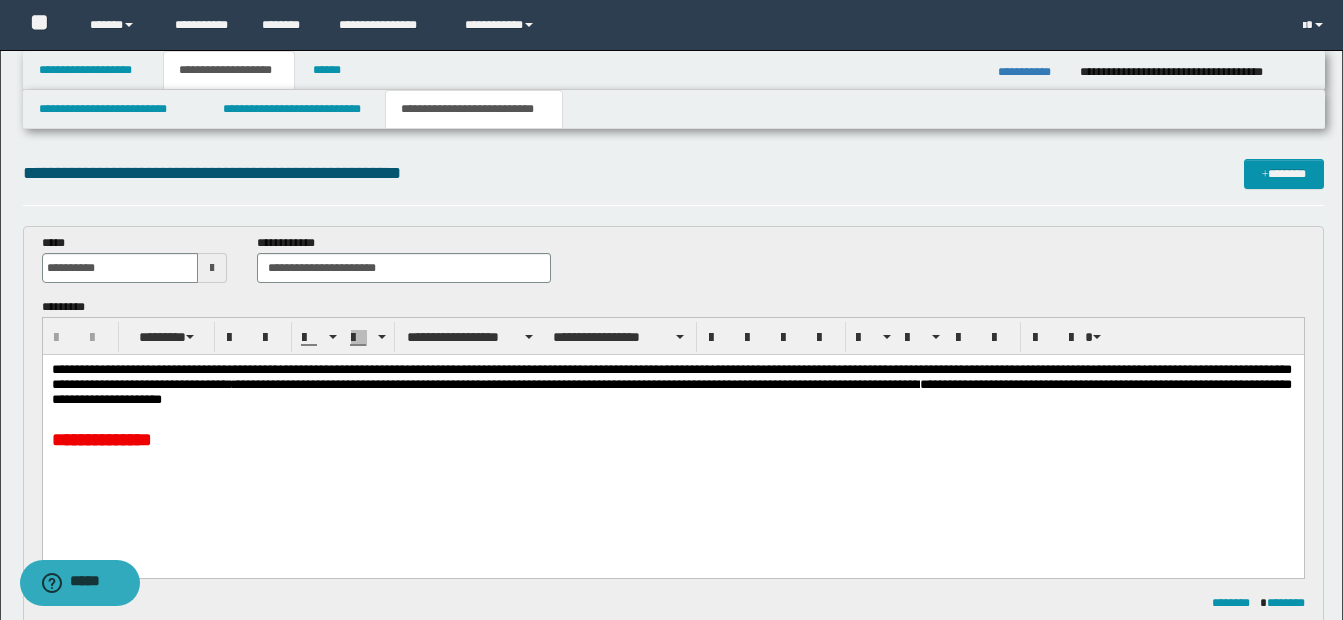 scroll, scrollTop: 0, scrollLeft: 0, axis: both 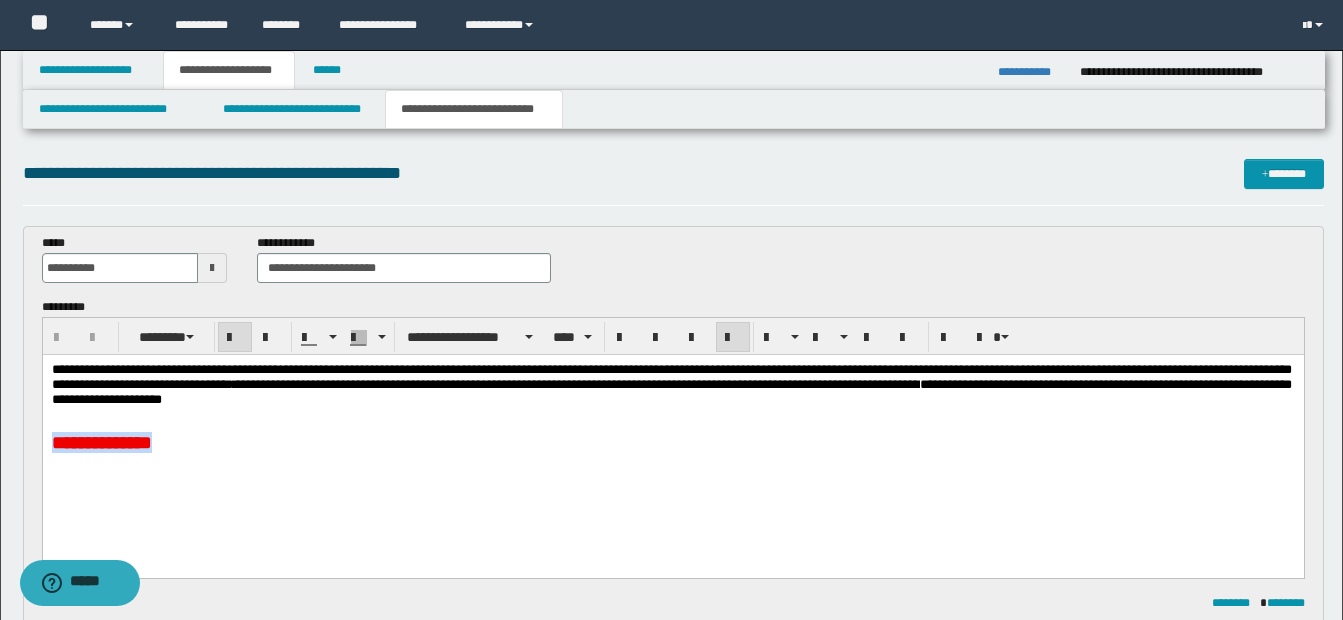 drag, startPoint x: 276, startPoint y: 446, endPoint x: 54, endPoint y: 446, distance: 222 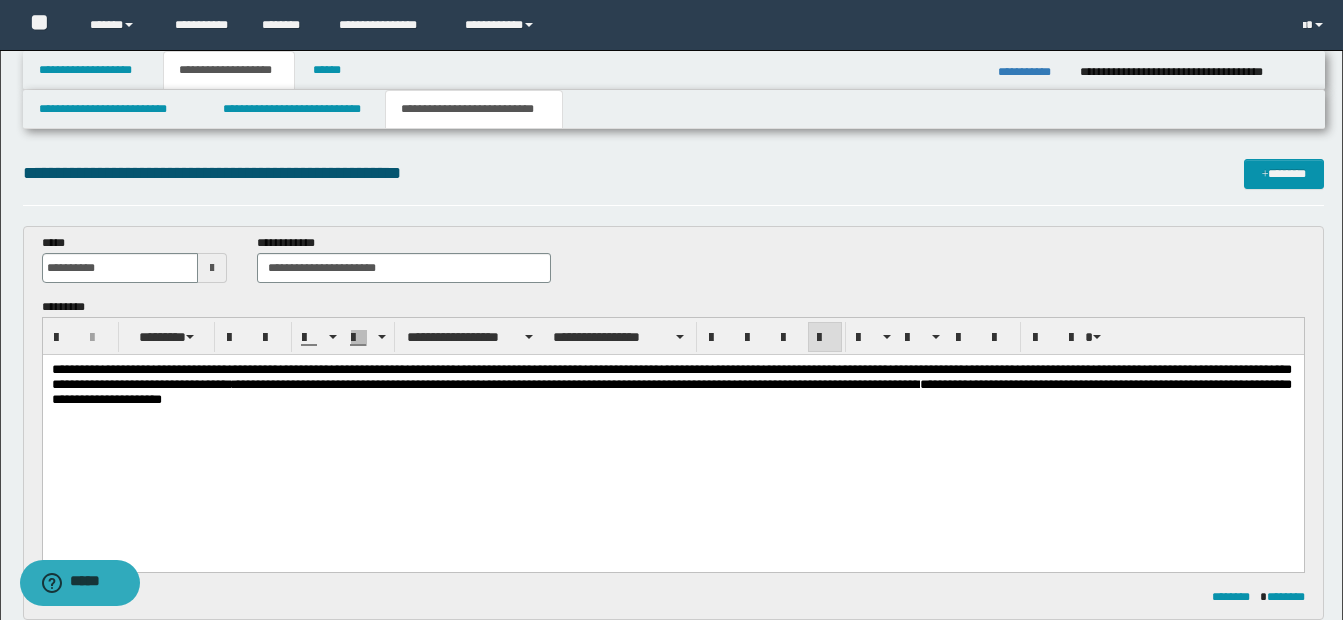 click on "**********" at bounding box center (1031, 72) 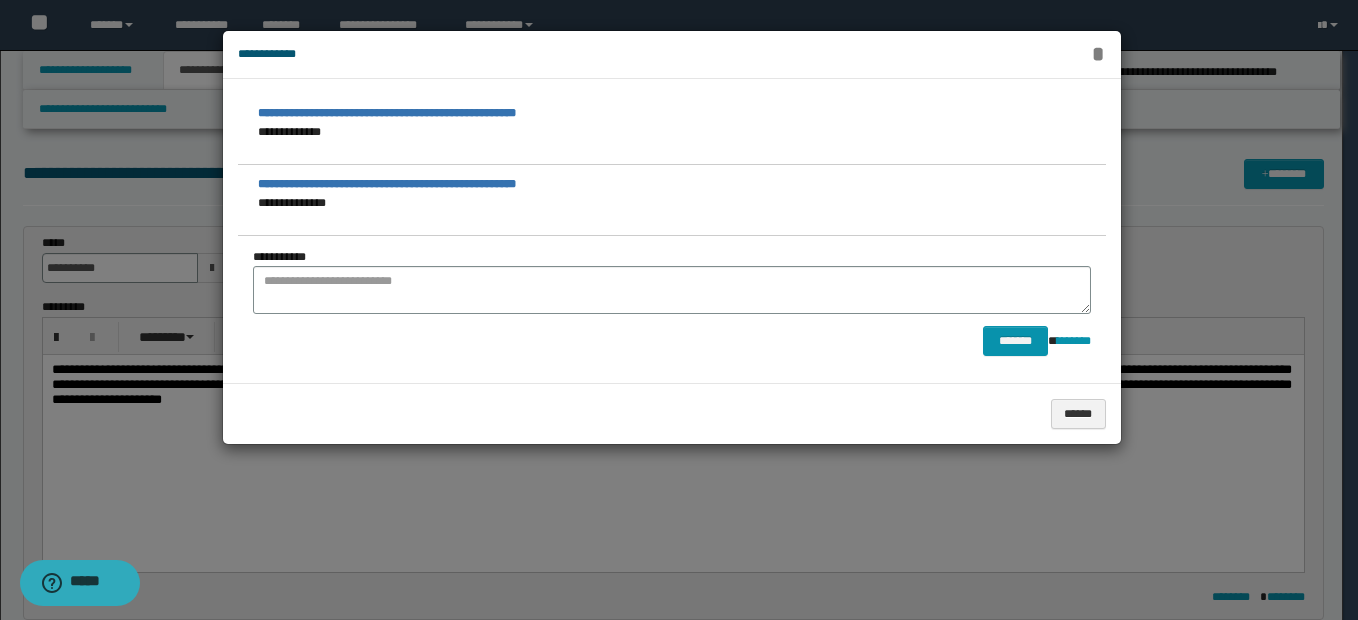 click on "*" at bounding box center [1098, 54] 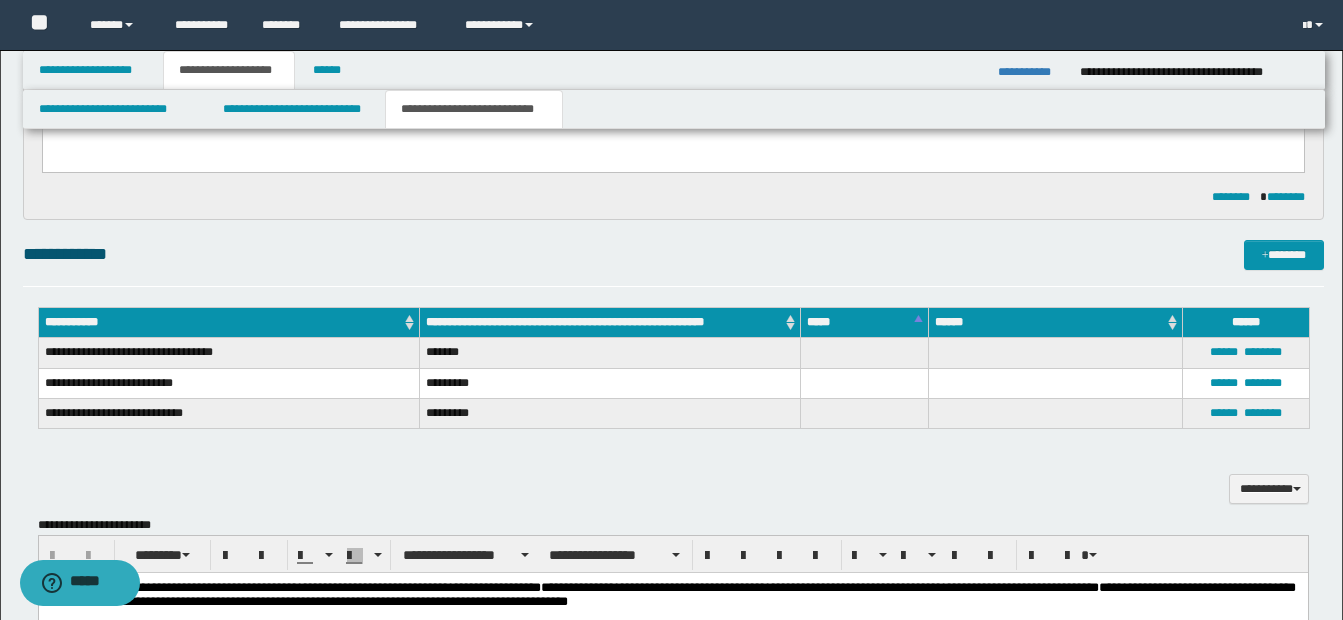 scroll, scrollTop: 700, scrollLeft: 0, axis: vertical 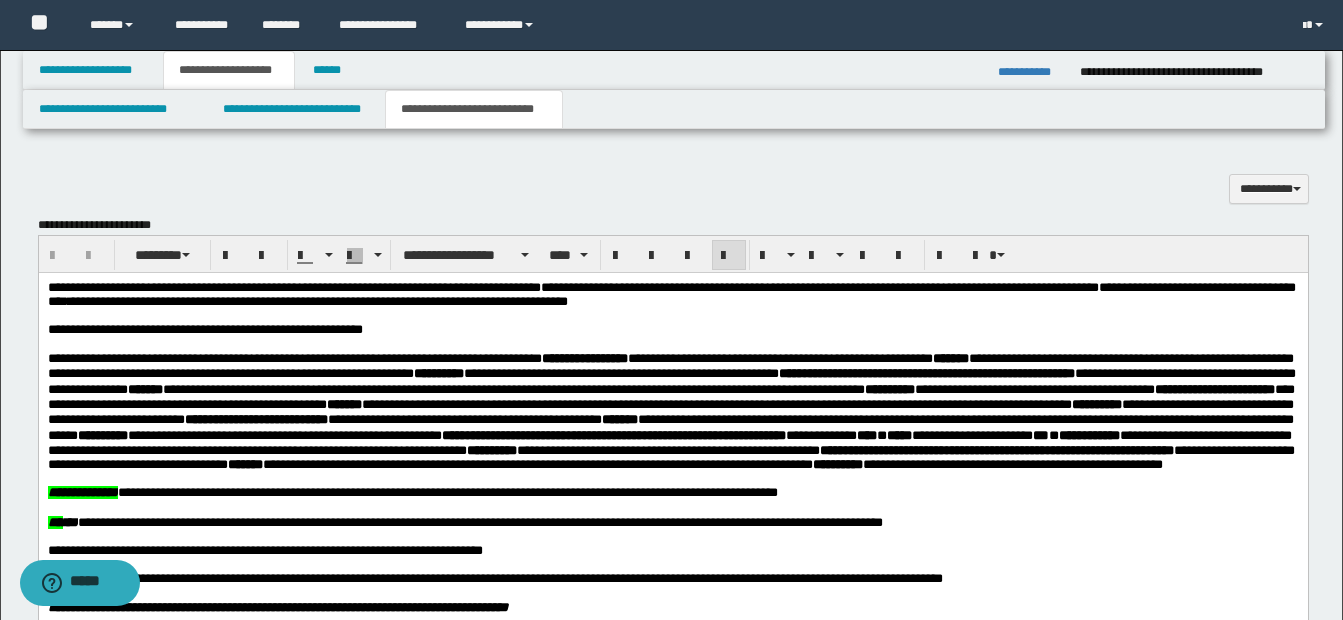 click on "**********" at bounding box center [671, 330] 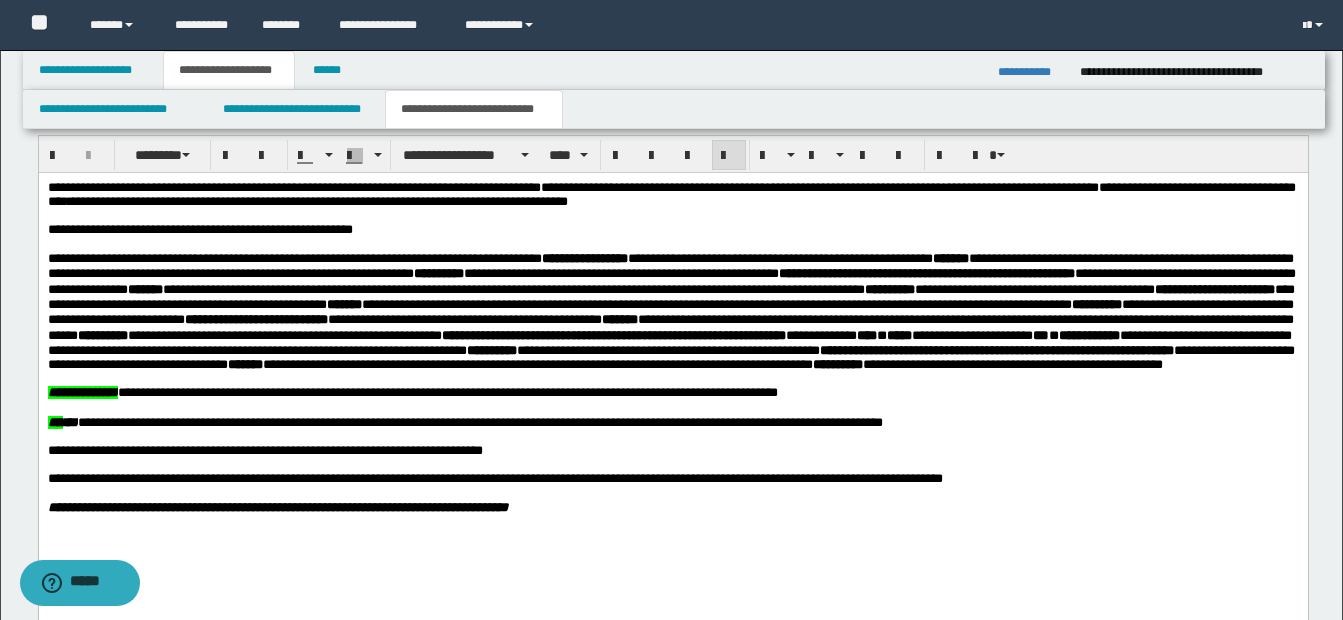 scroll, scrollTop: 700, scrollLeft: 0, axis: vertical 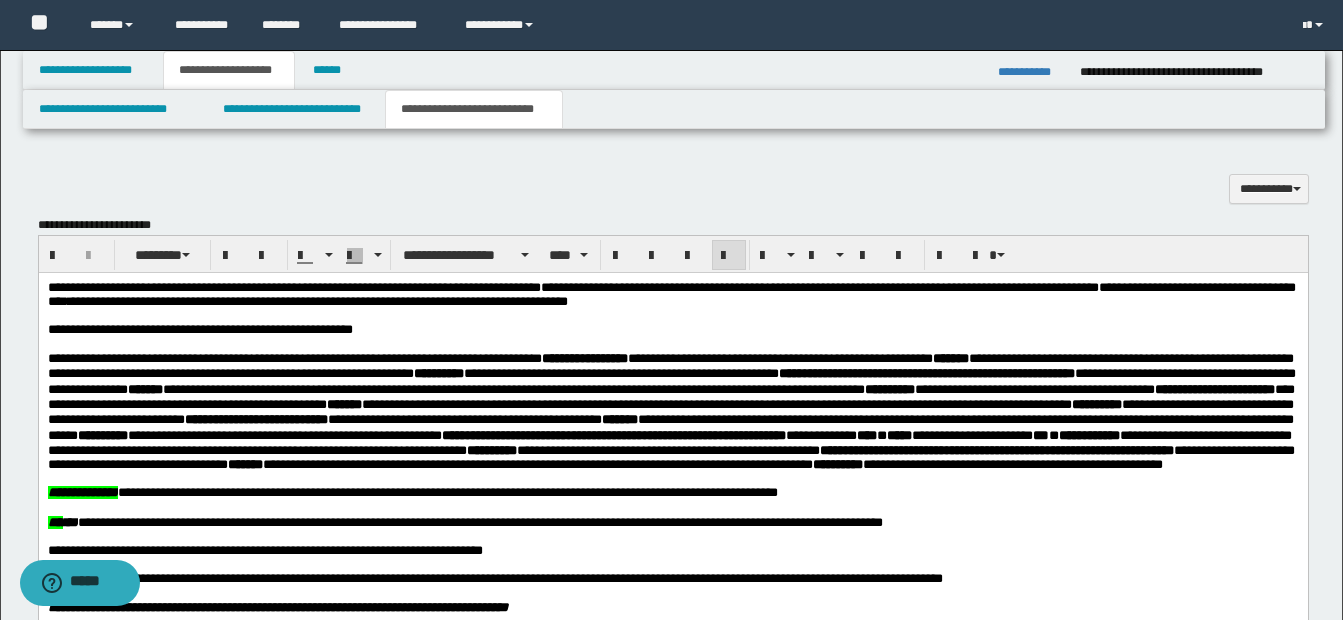 click on "**********" at bounding box center (199, 329) 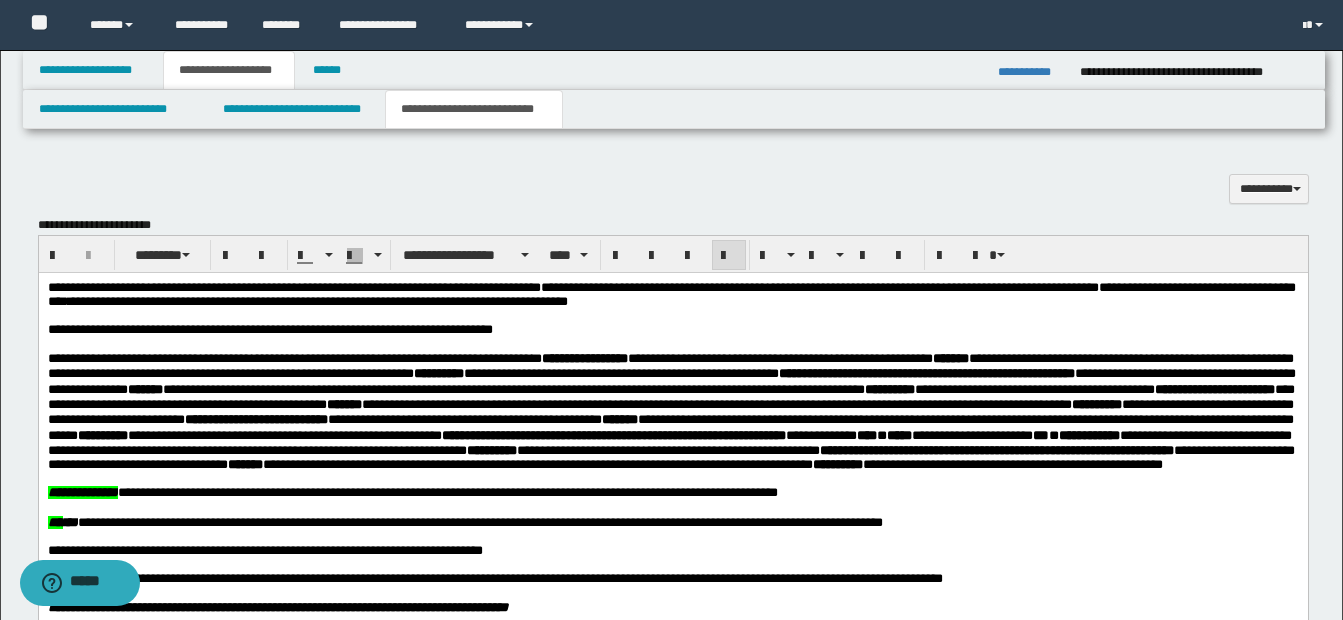 click on "**********" at bounding box center [671, 330] 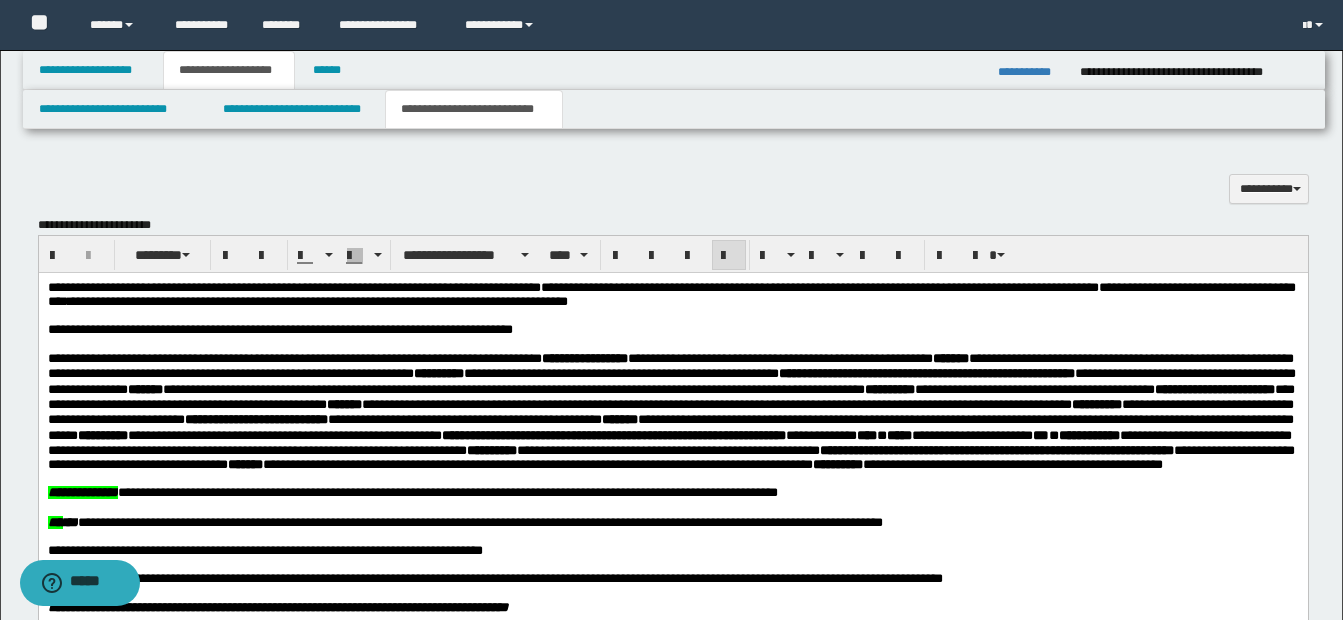 click on "**********" at bounding box center [279, 329] 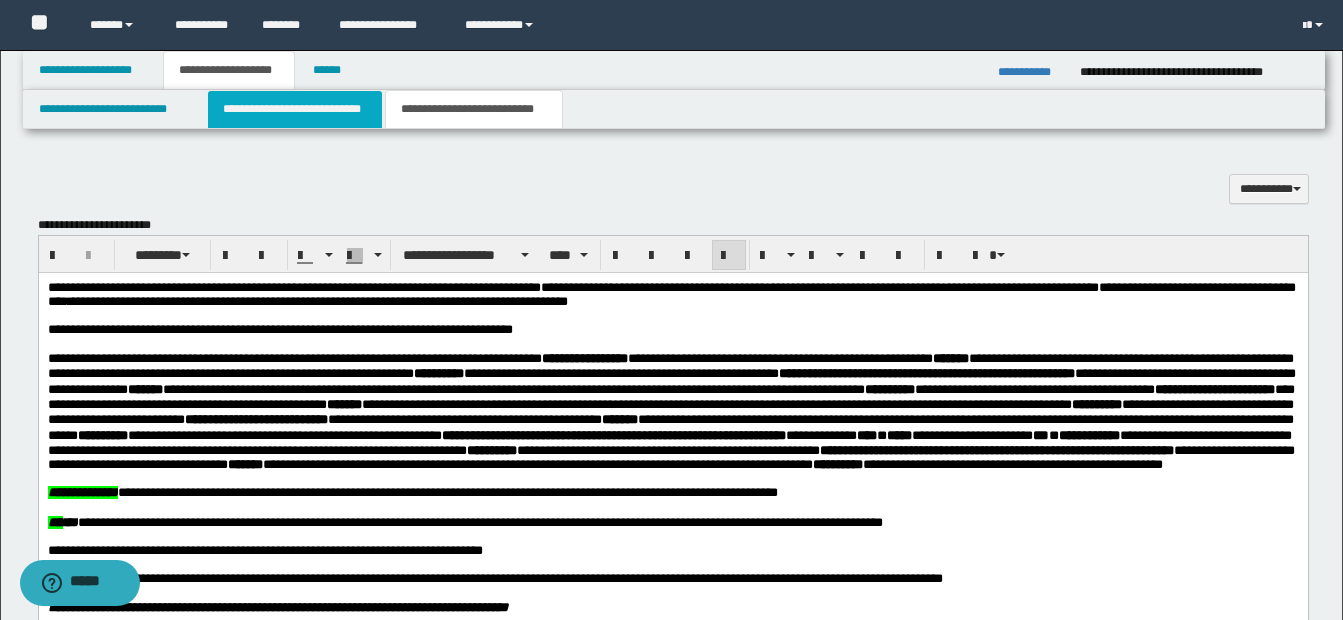click on "**********" at bounding box center (295, 109) 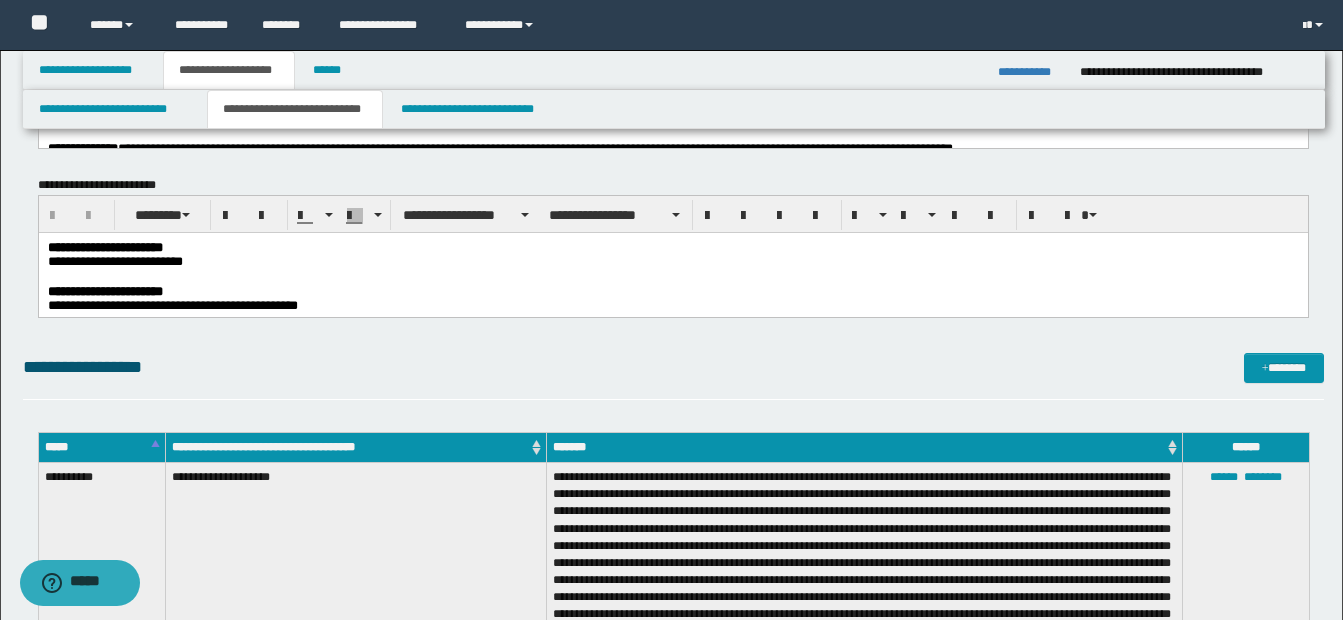 scroll, scrollTop: 0, scrollLeft: 0, axis: both 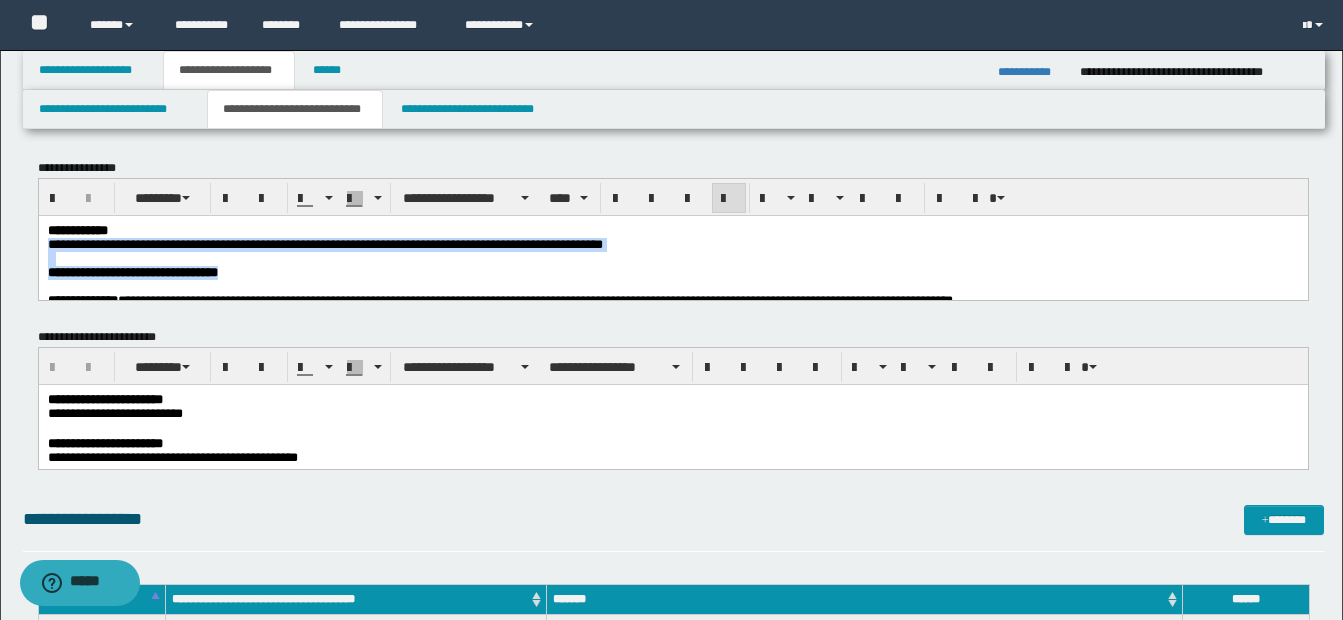 click on "**********" at bounding box center (671, 272) 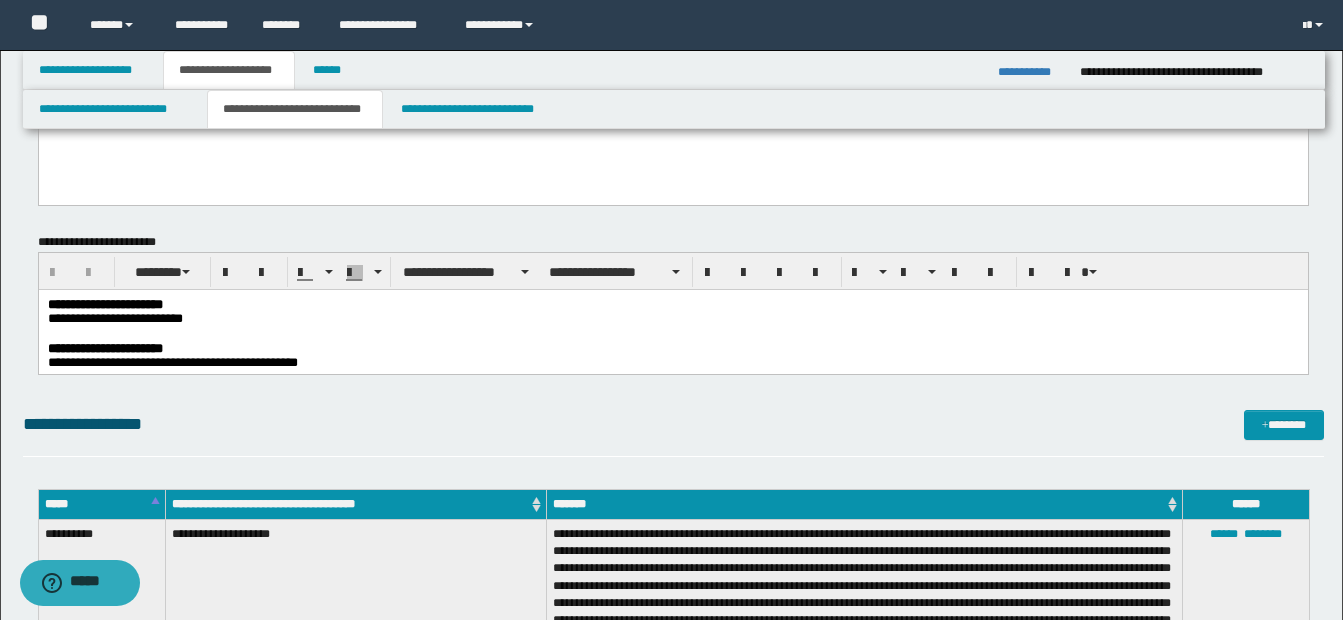 scroll, scrollTop: 800, scrollLeft: 0, axis: vertical 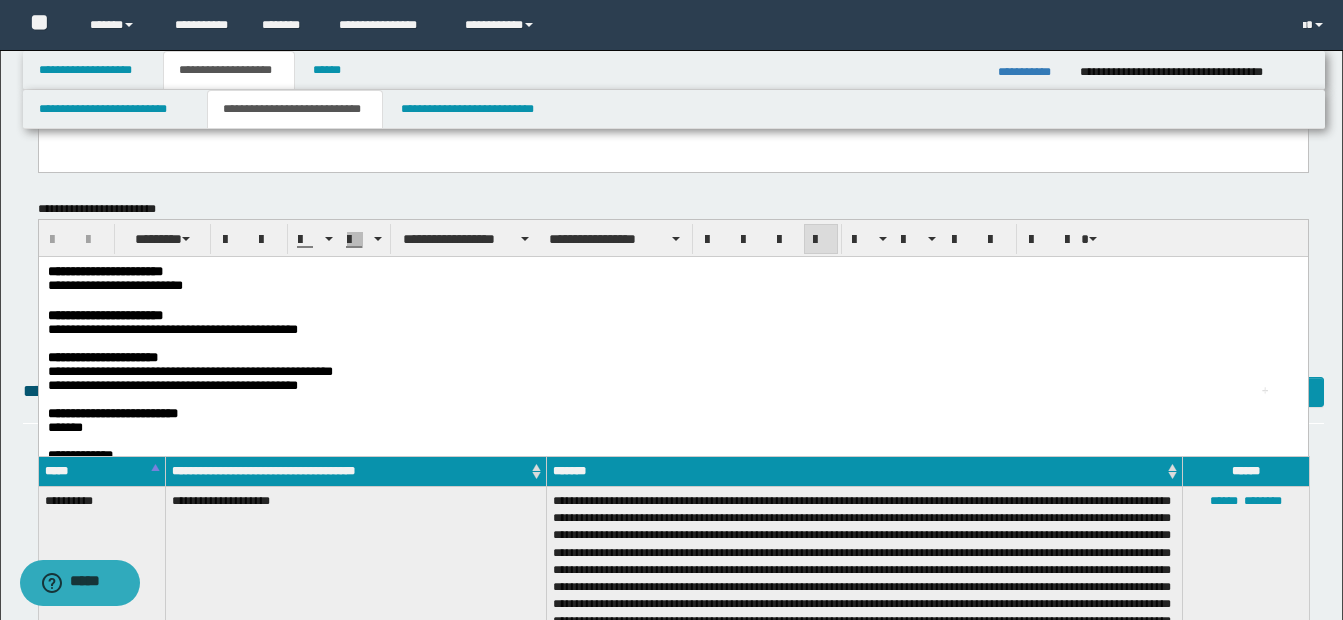 click at bounding box center (671, 300) 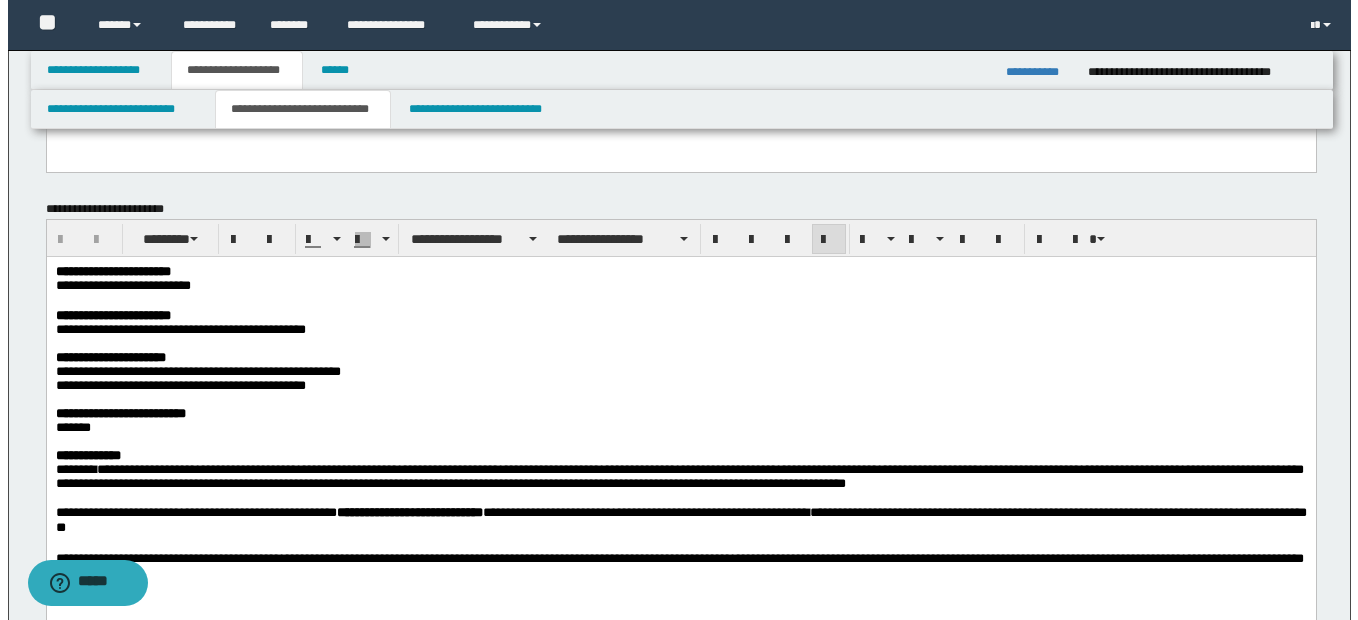 scroll, scrollTop: 1000, scrollLeft: 0, axis: vertical 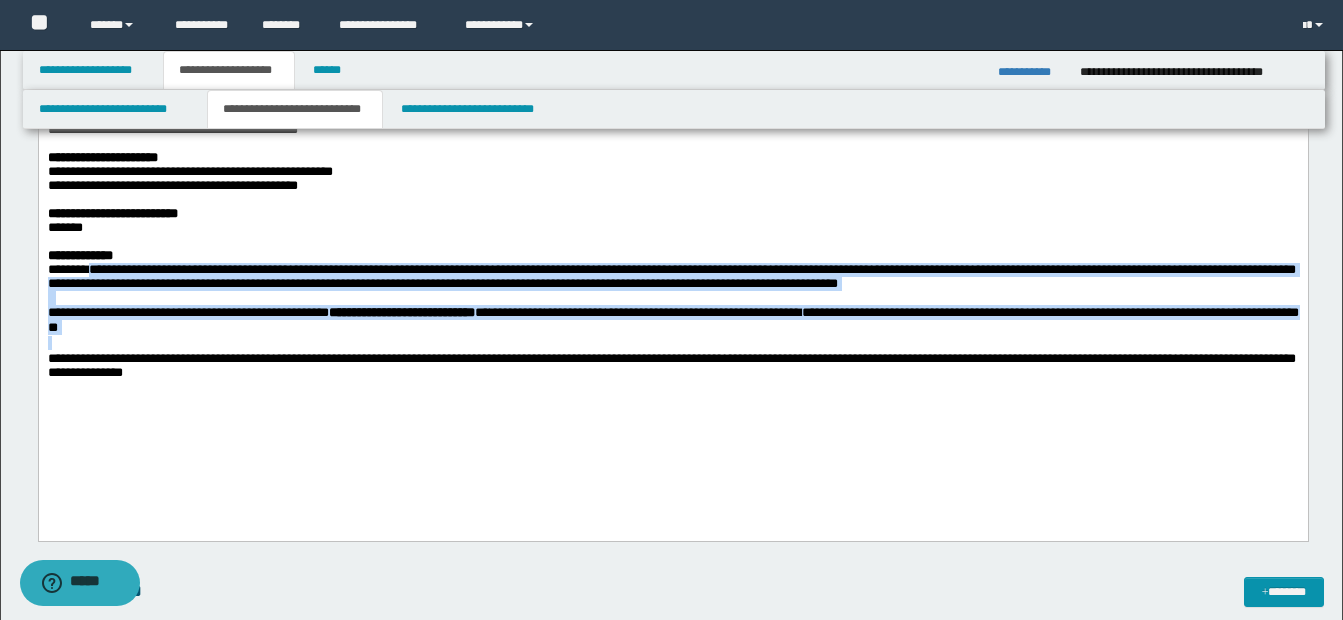 drag, startPoint x: 91, startPoint y: 299, endPoint x: 440, endPoint y: 368, distance: 355.75552 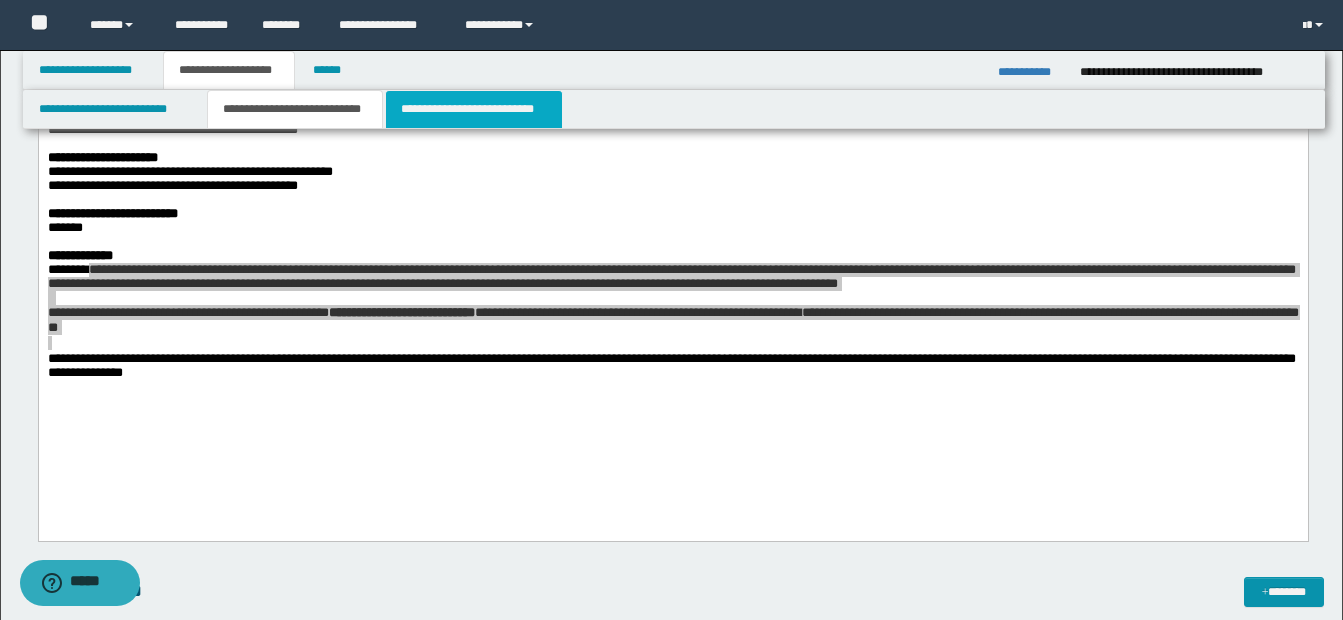 click on "**********" at bounding box center [474, 109] 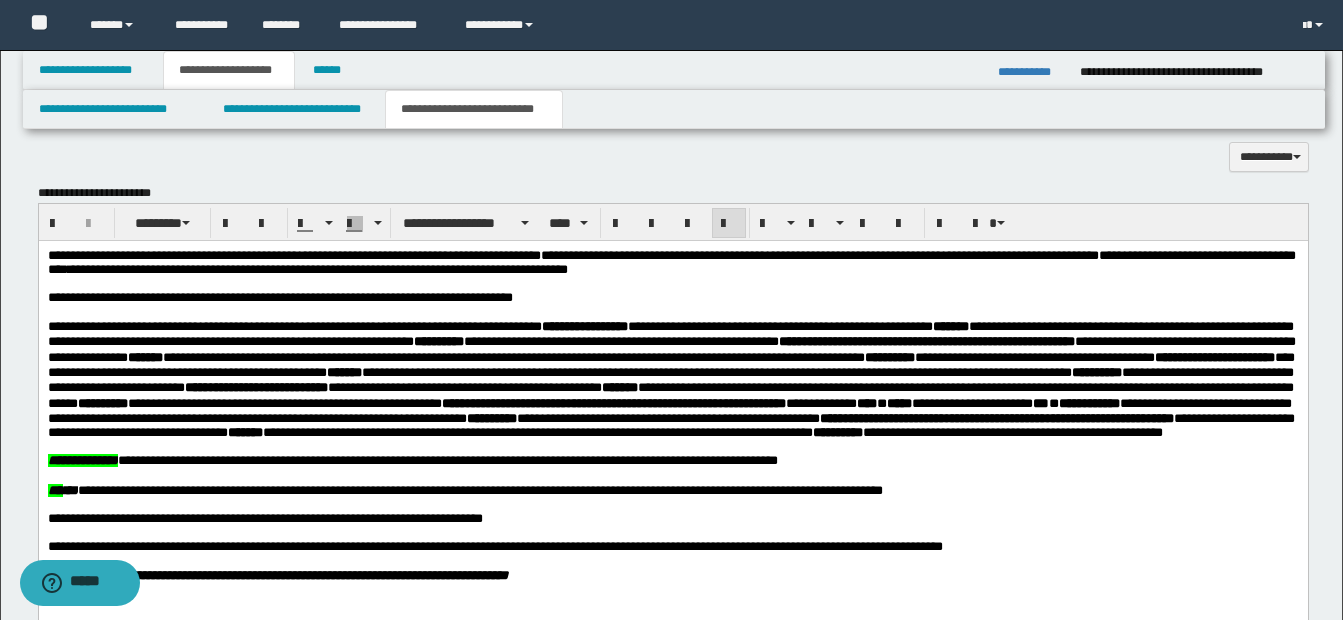 scroll, scrollTop: 600, scrollLeft: 0, axis: vertical 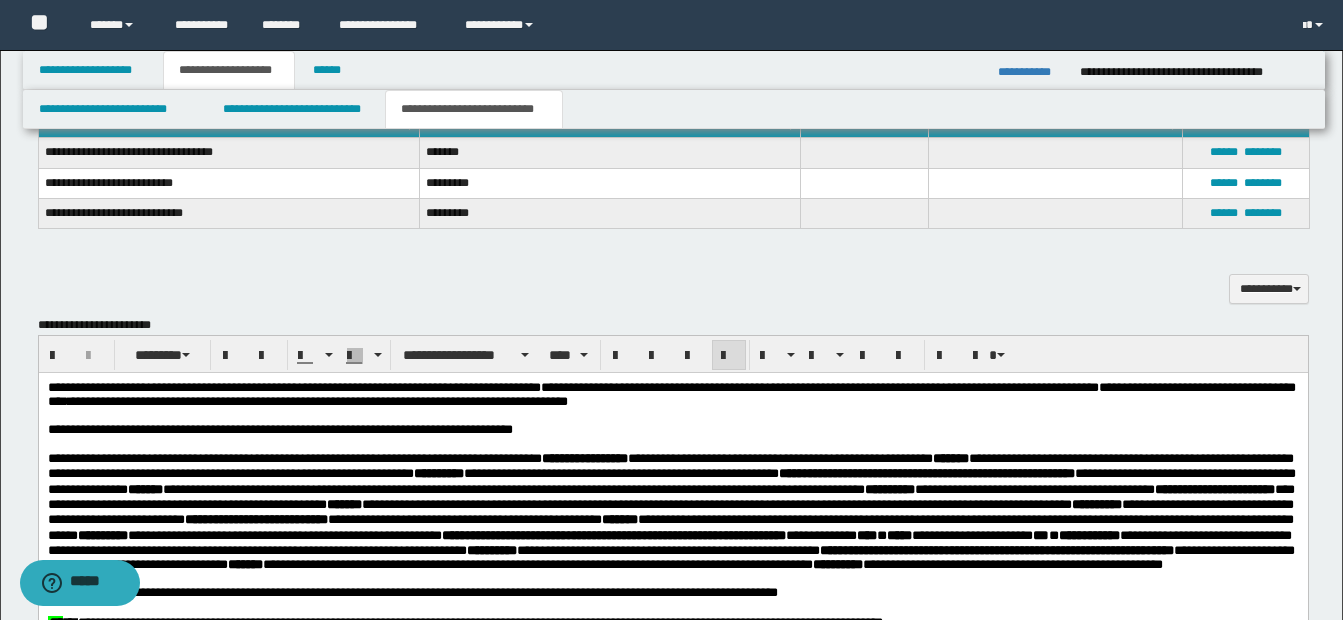 click on "**********" at bounding box center (279, 429) 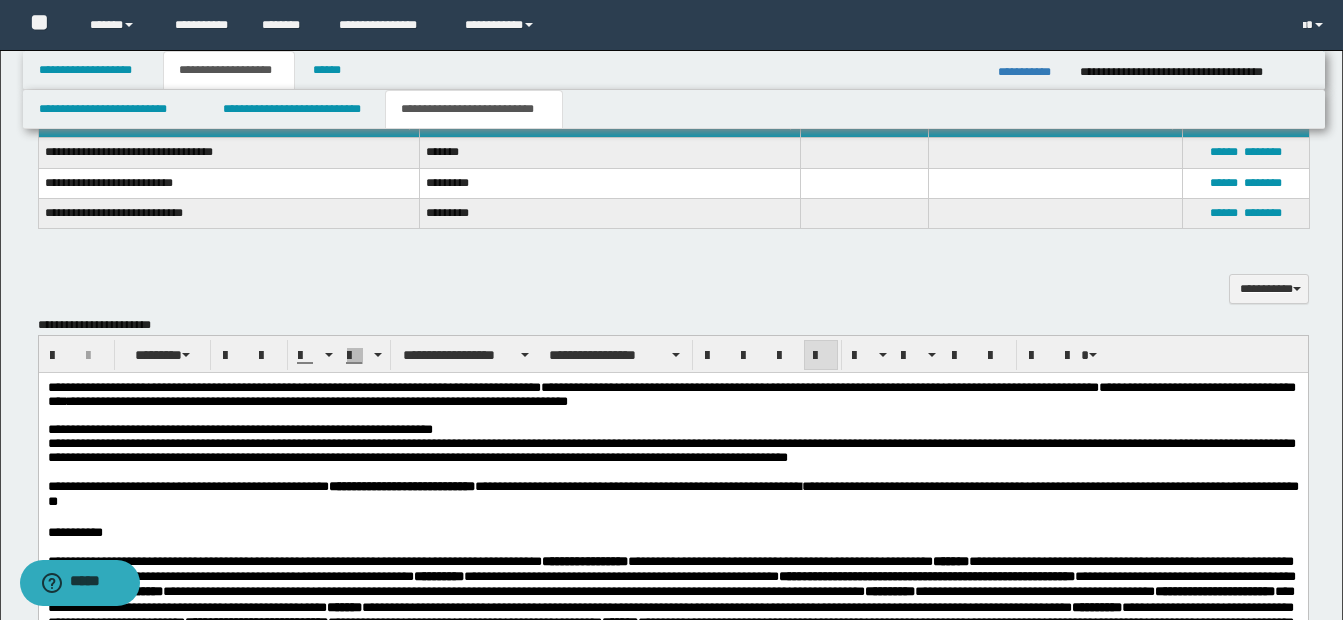 click on "**********" at bounding box center [671, 430] 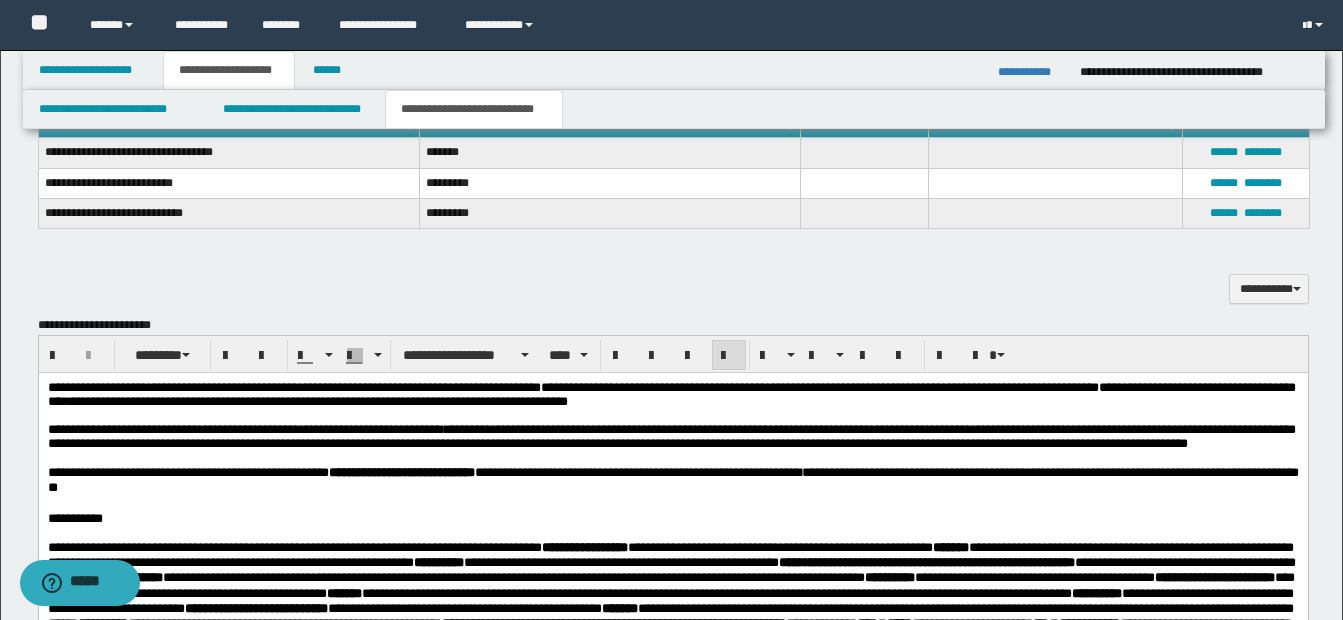 click on "**********" at bounding box center (671, 436) 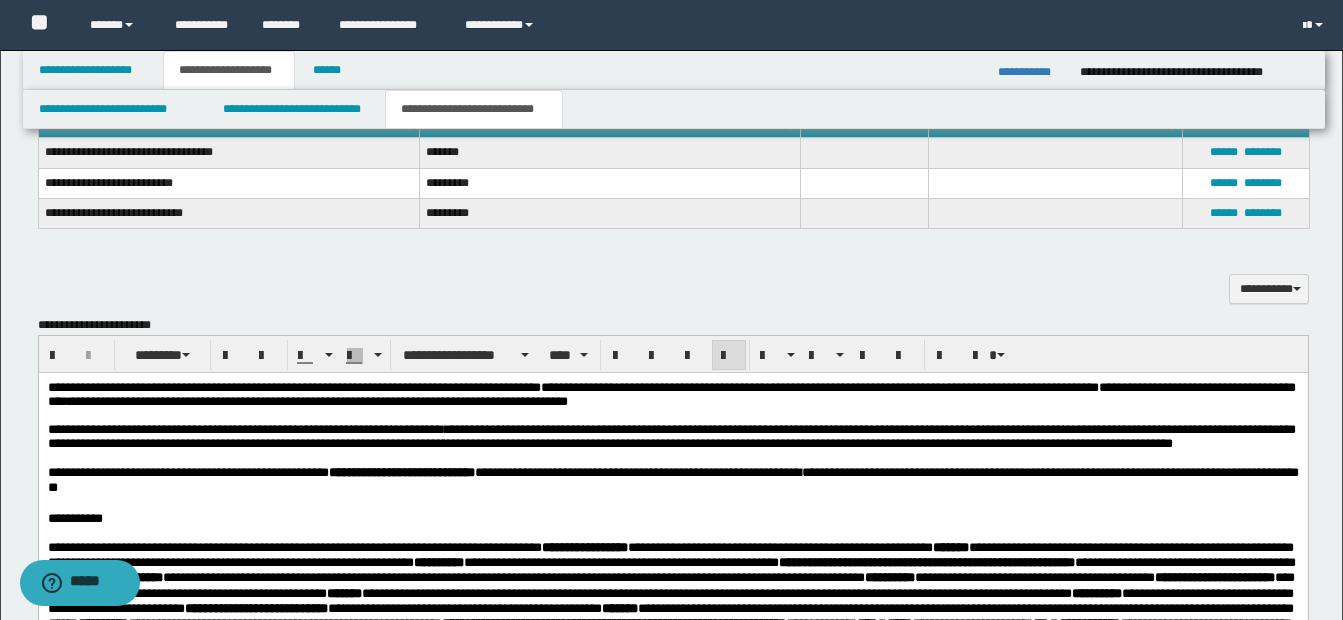 click on "**********" at bounding box center [671, 436] 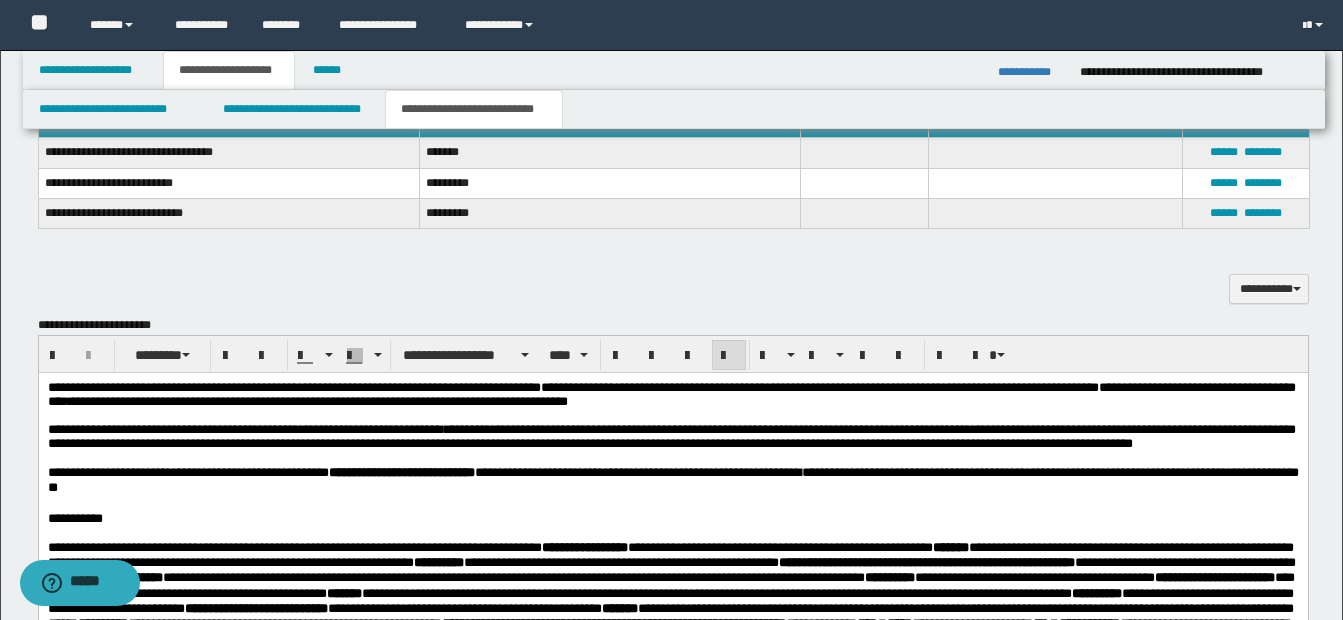 click on "**********" at bounding box center [671, 436] 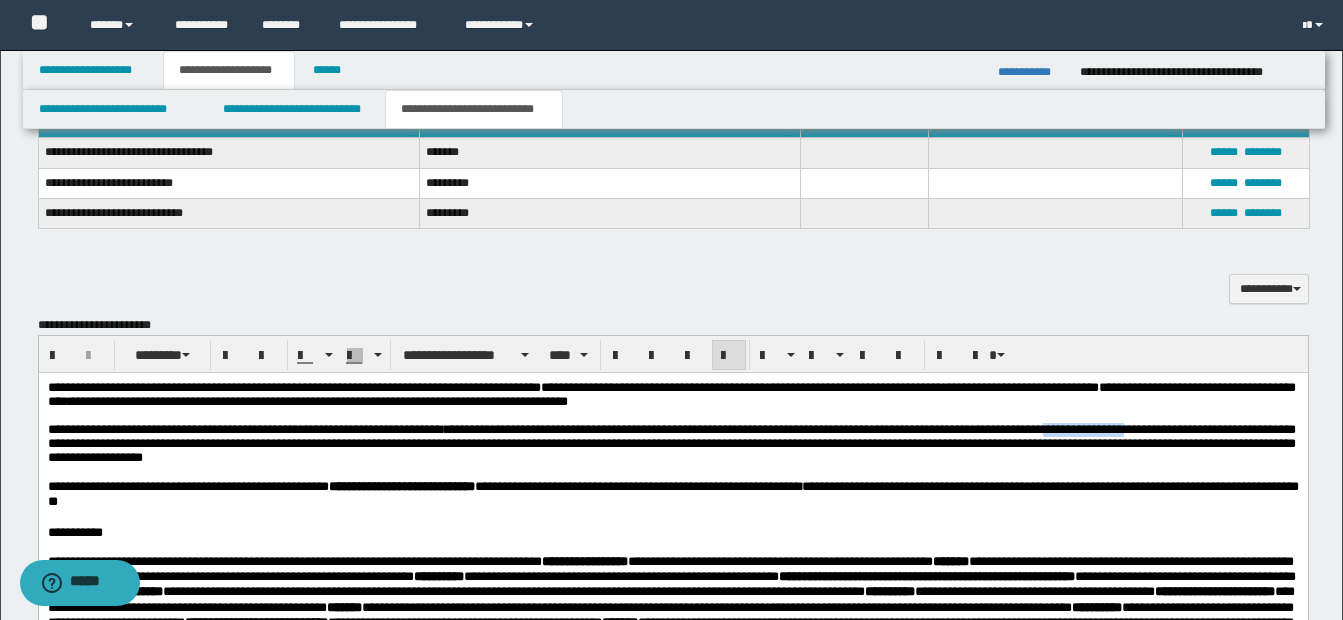 drag, startPoint x: 1129, startPoint y: 435, endPoint x: 1219, endPoint y: 437, distance: 90.02222 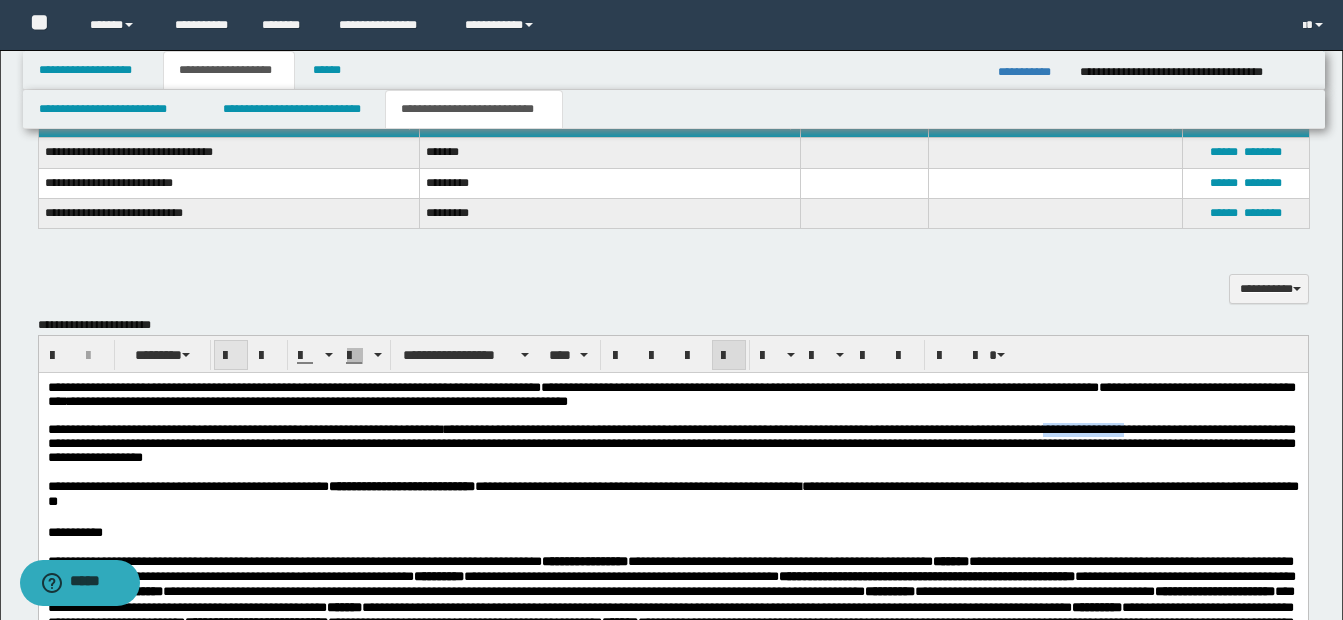 click at bounding box center (231, 356) 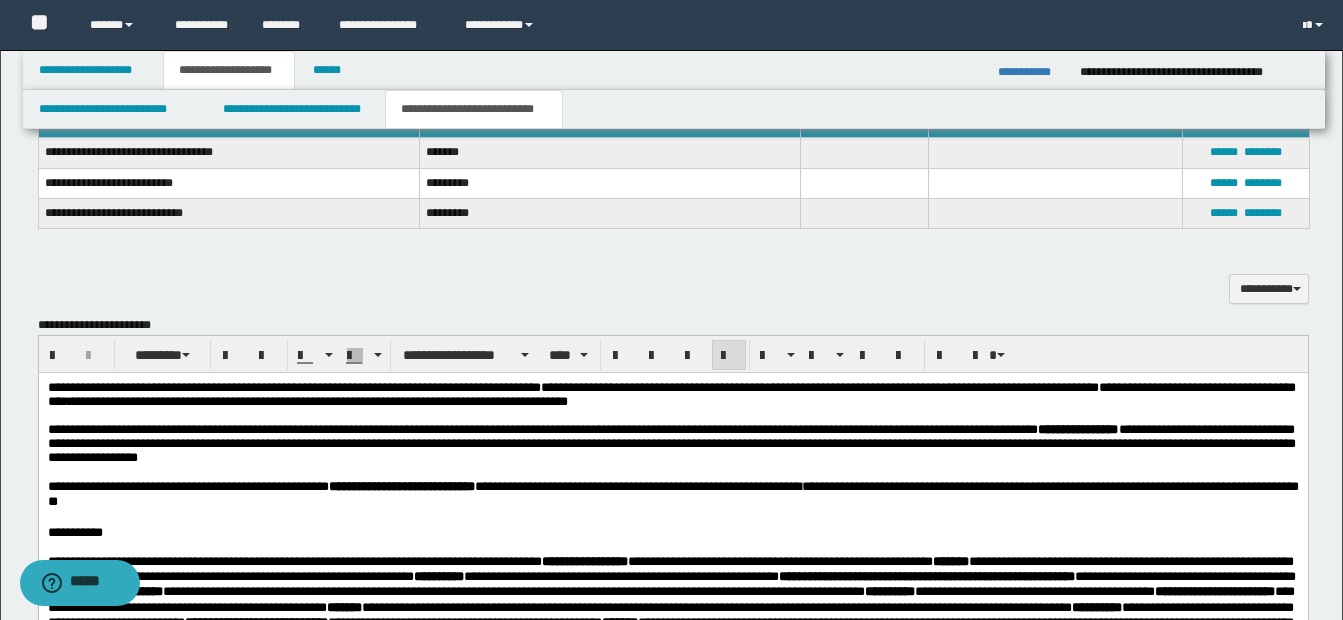 drag, startPoint x: 1062, startPoint y: 500, endPoint x: 1149, endPoint y: 460, distance: 95.7549 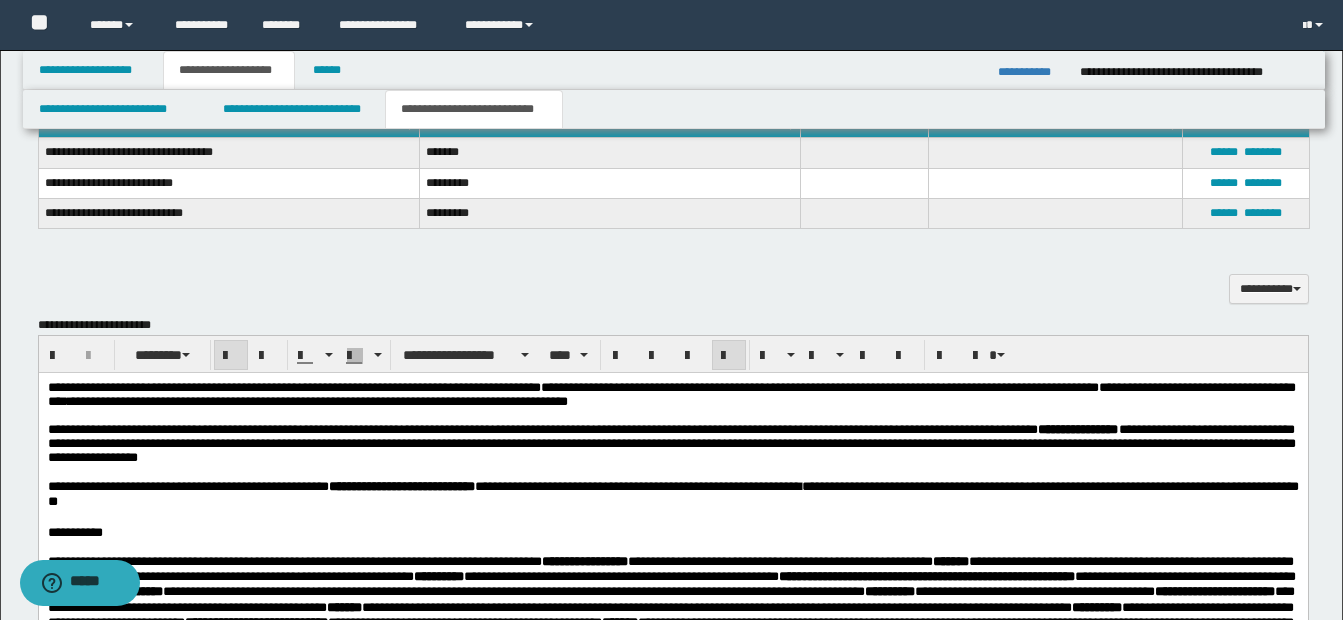 click on "**********" at bounding box center (1077, 429) 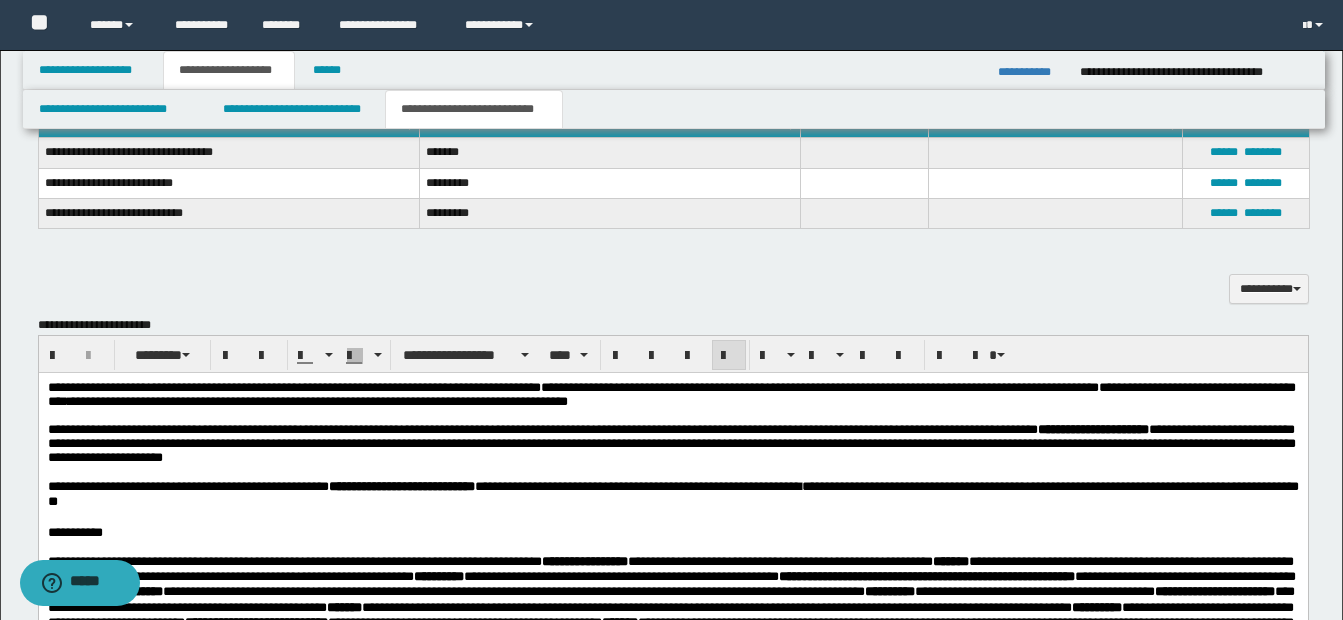 click on "**********" at bounding box center (671, 443) 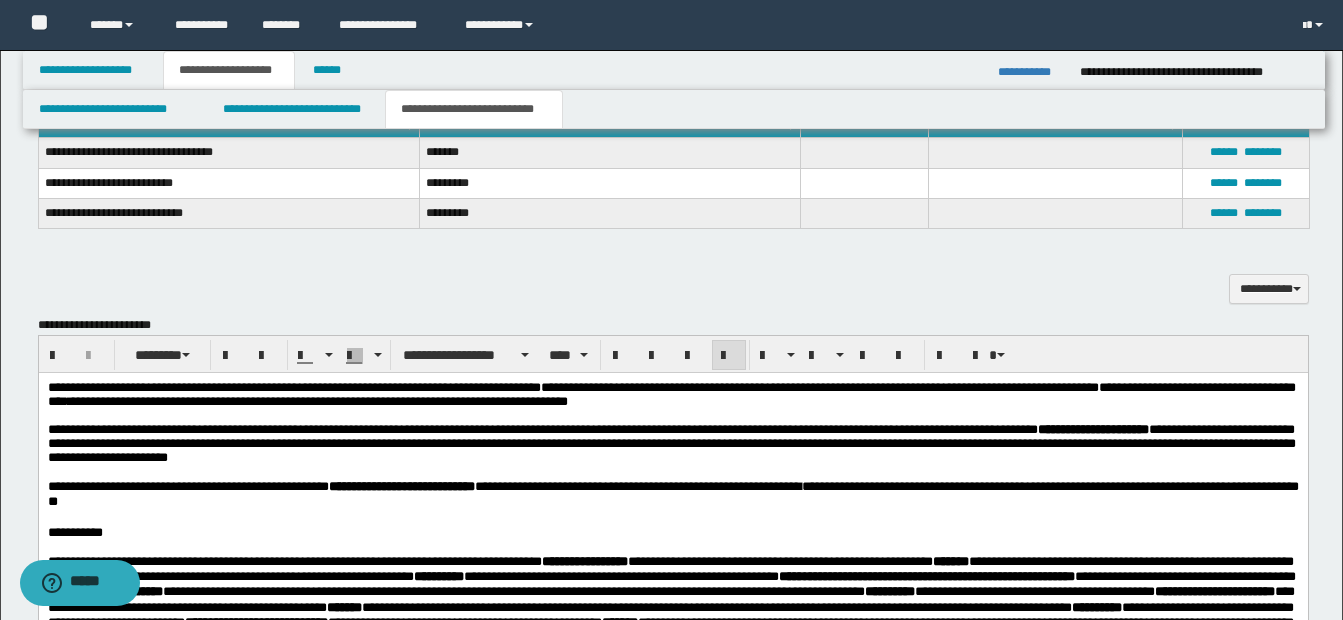 click on "**********" at bounding box center [671, 443] 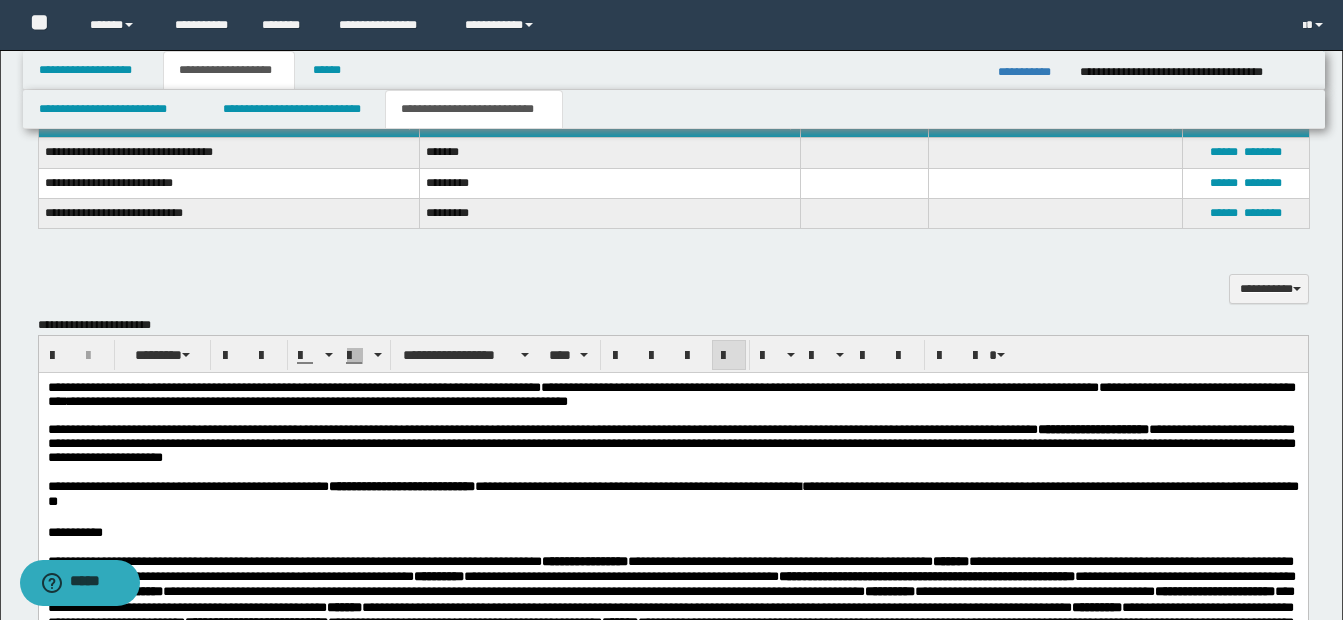 click on "**********" at bounding box center [671, 443] 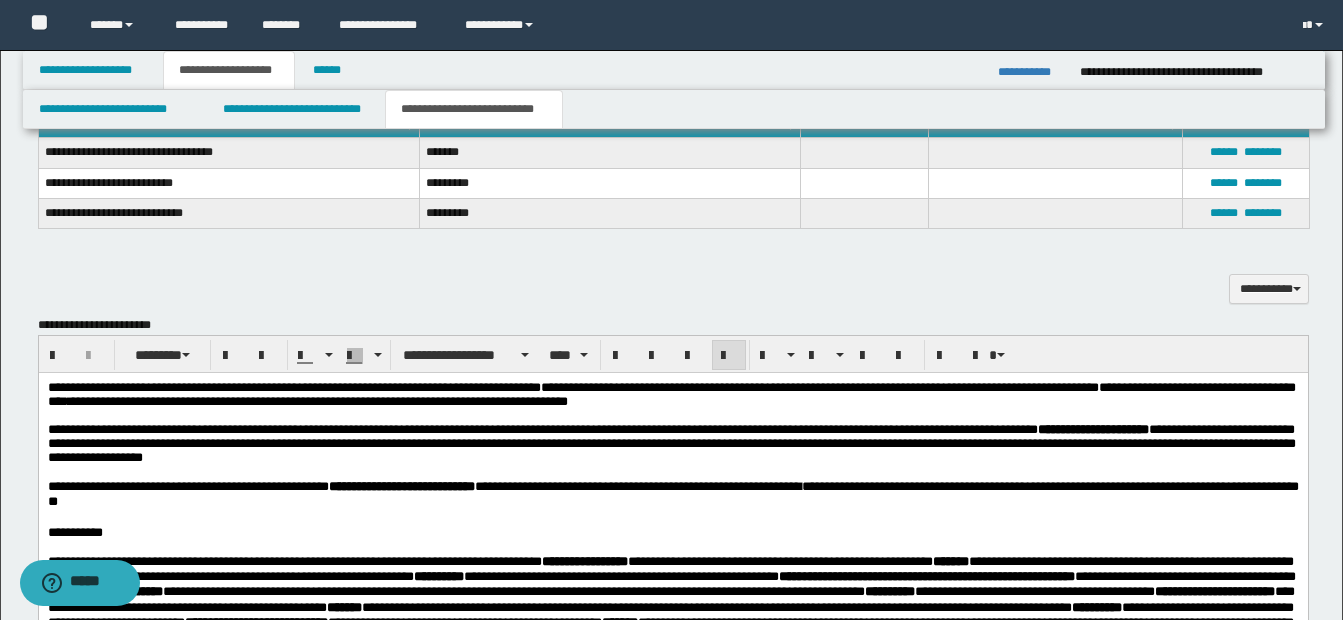 click on "**********" at bounding box center (671, 443) 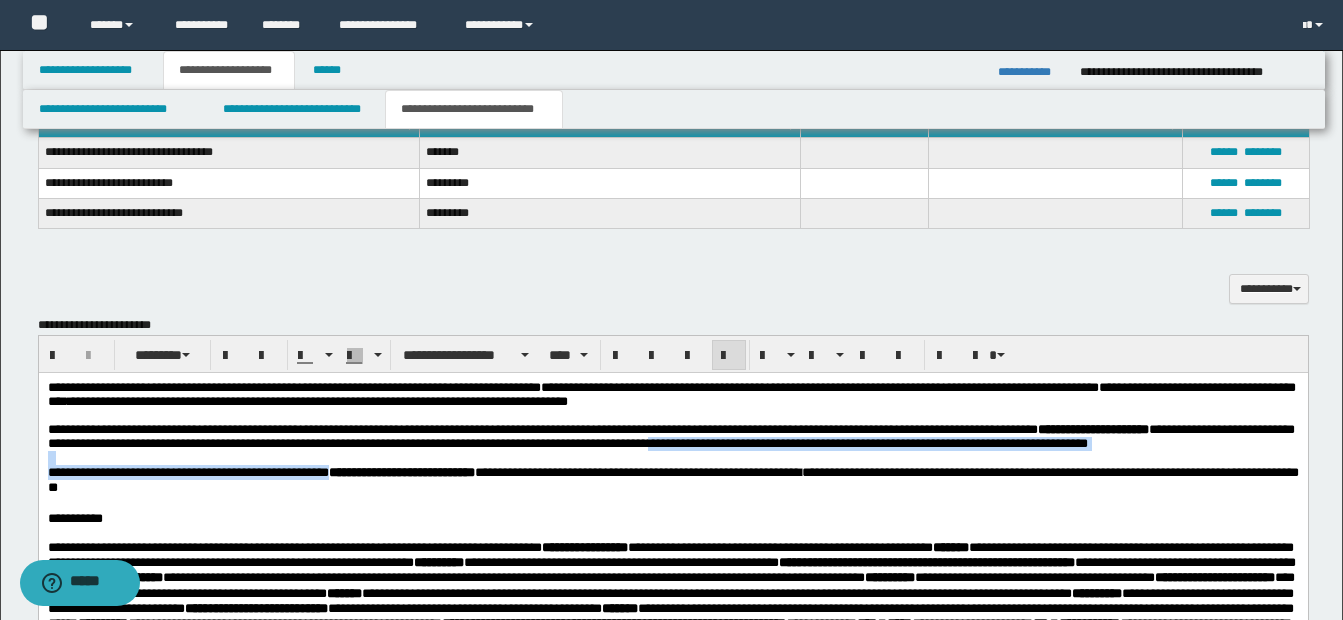 drag, startPoint x: 797, startPoint y: 455, endPoint x: 362, endPoint y: 490, distance: 436.40576 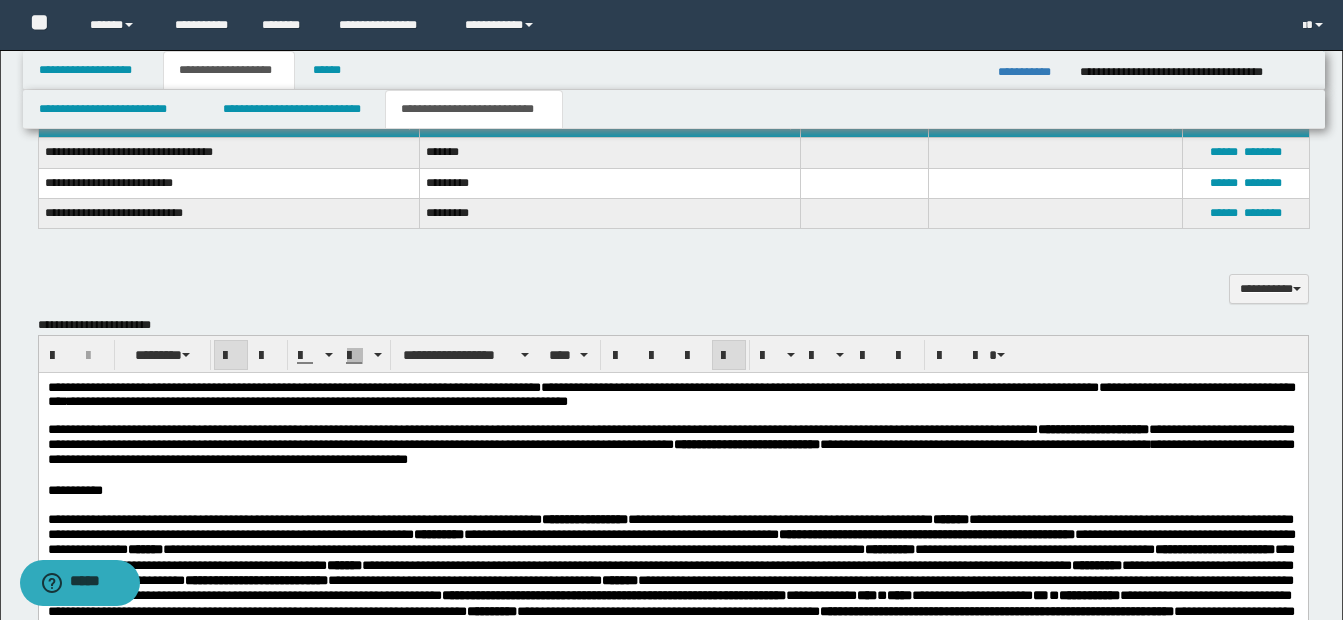 click on "**********" at bounding box center [754, 444] 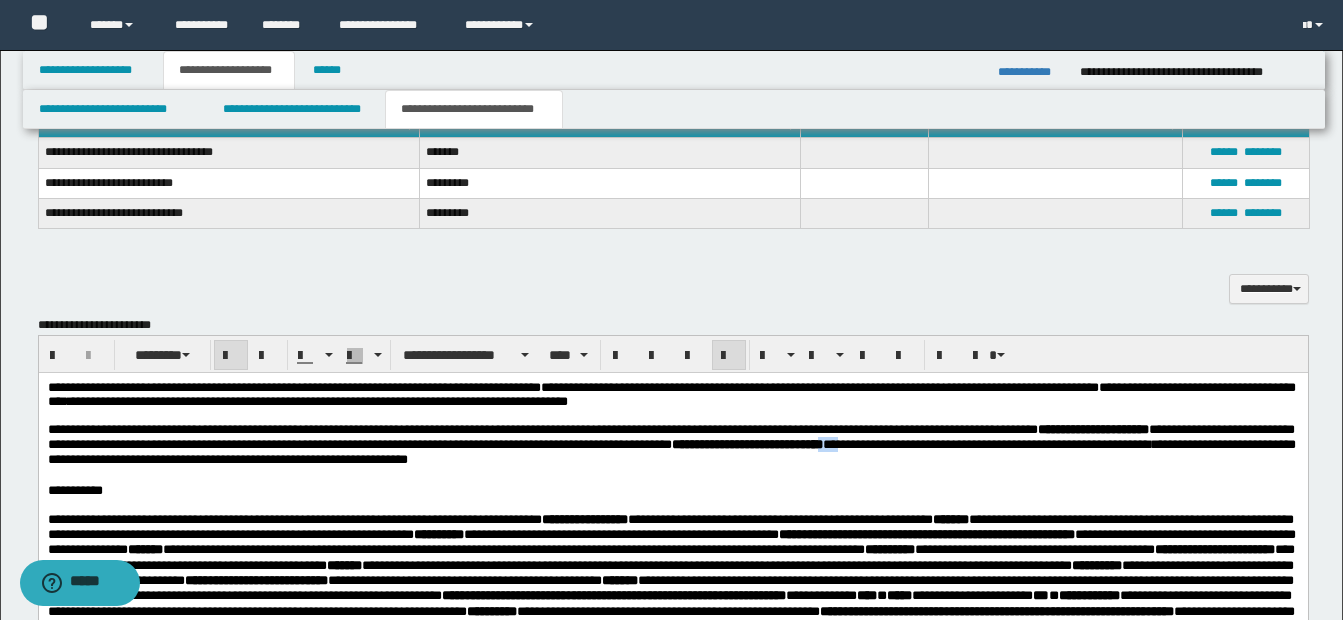 drag, startPoint x: 1012, startPoint y: 455, endPoint x: 1030, endPoint y: 456, distance: 18.027756 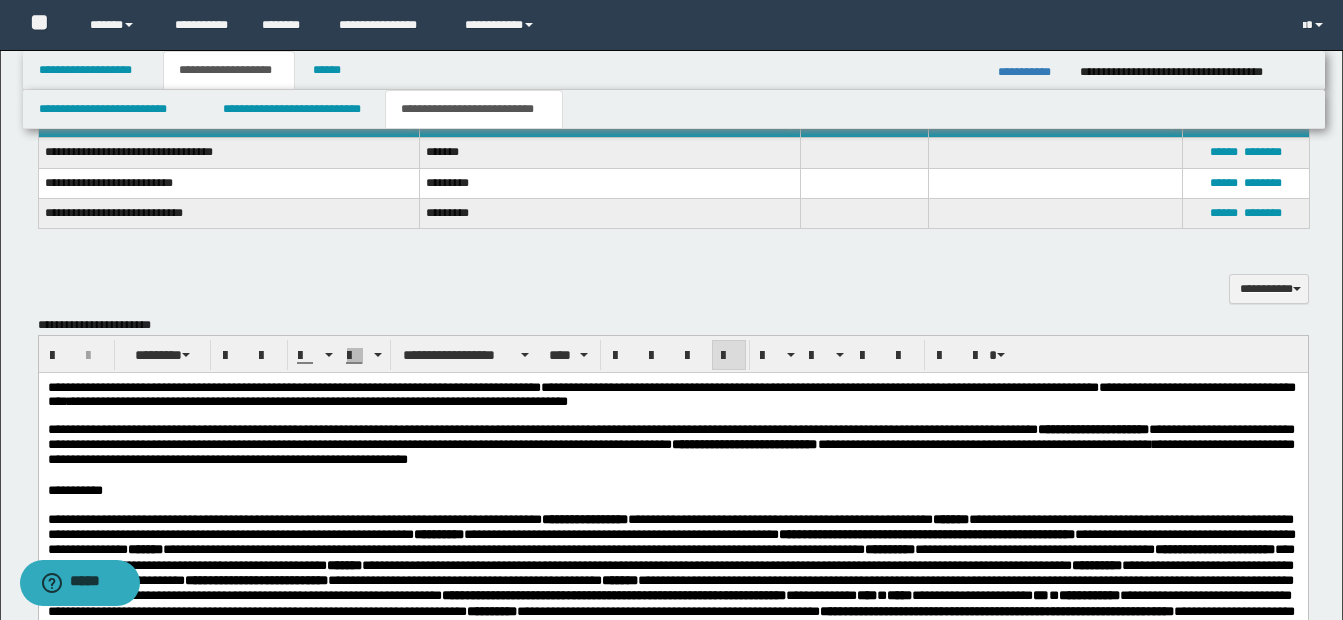 click on "**********" at bounding box center (779, 519) 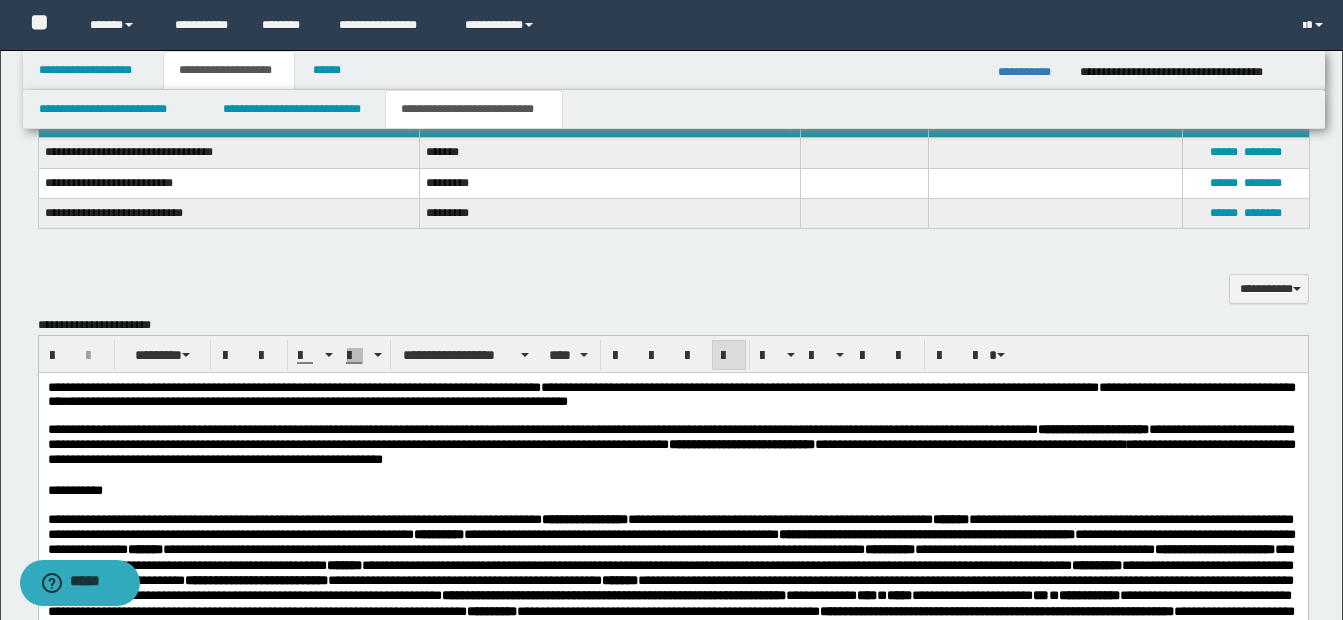click on "**********" at bounding box center (1026, 444) 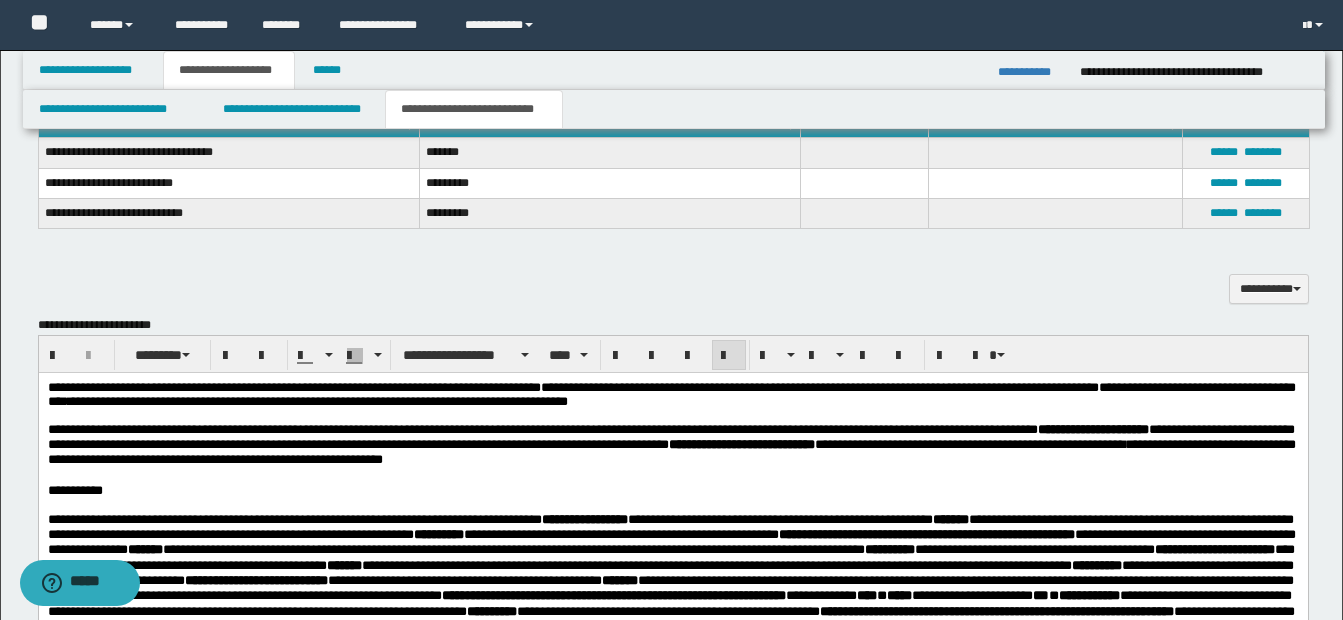 click on "**********" at bounding box center (671, 491) 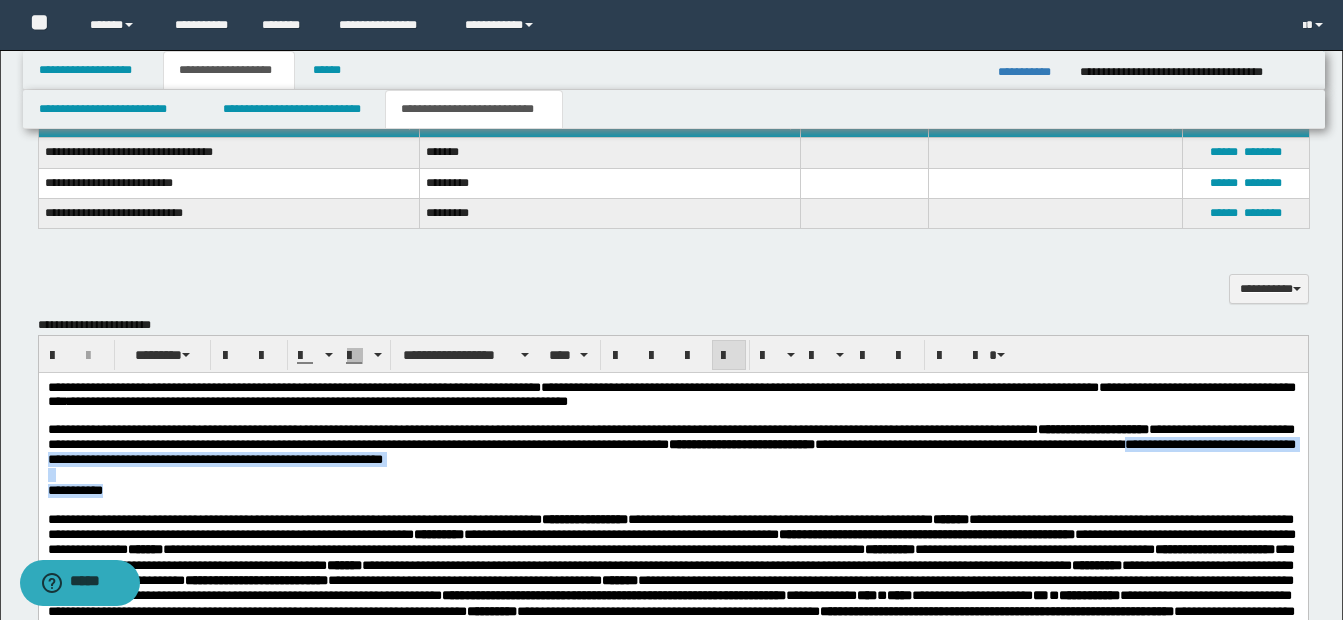 drag, startPoint x: 120, startPoint y: 466, endPoint x: 446, endPoint y: 496, distance: 327.37747 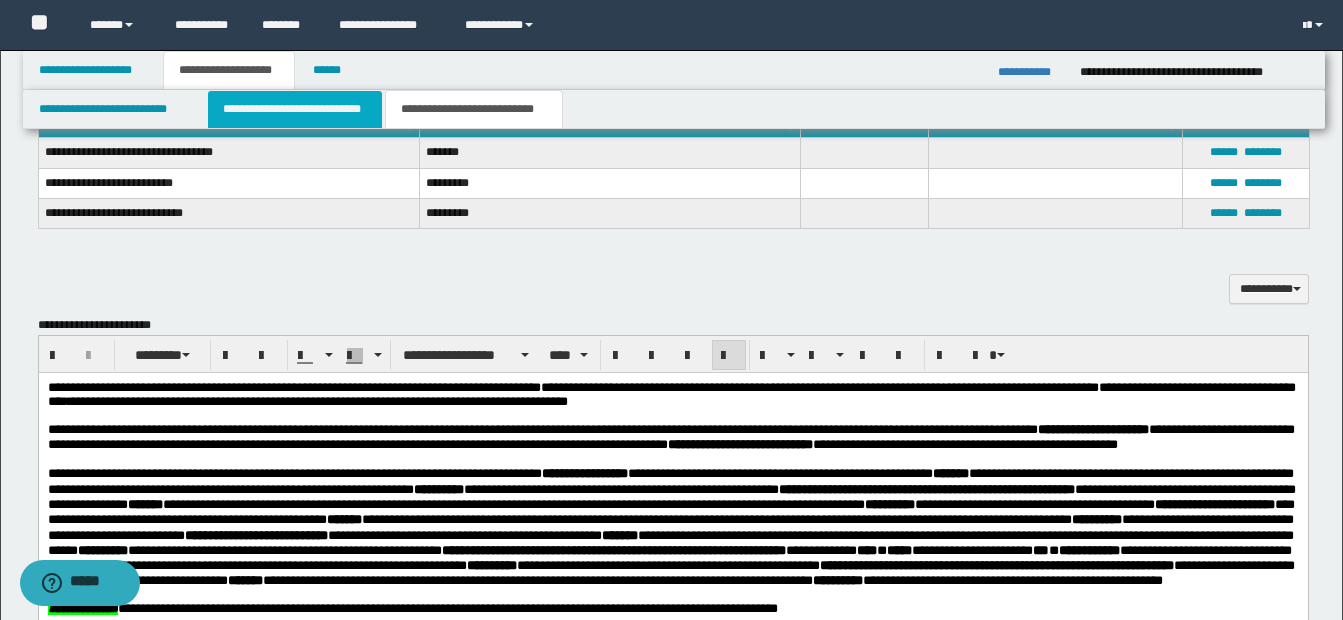 click on "**********" at bounding box center [295, 109] 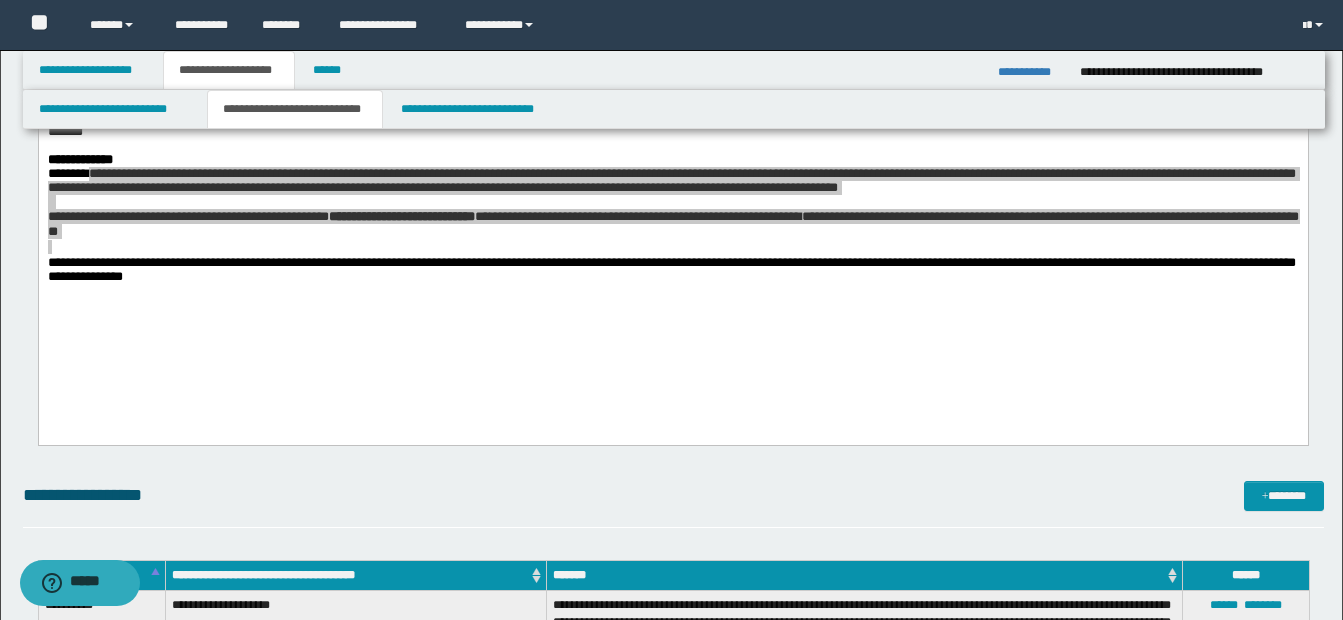 scroll, scrollTop: 1100, scrollLeft: 0, axis: vertical 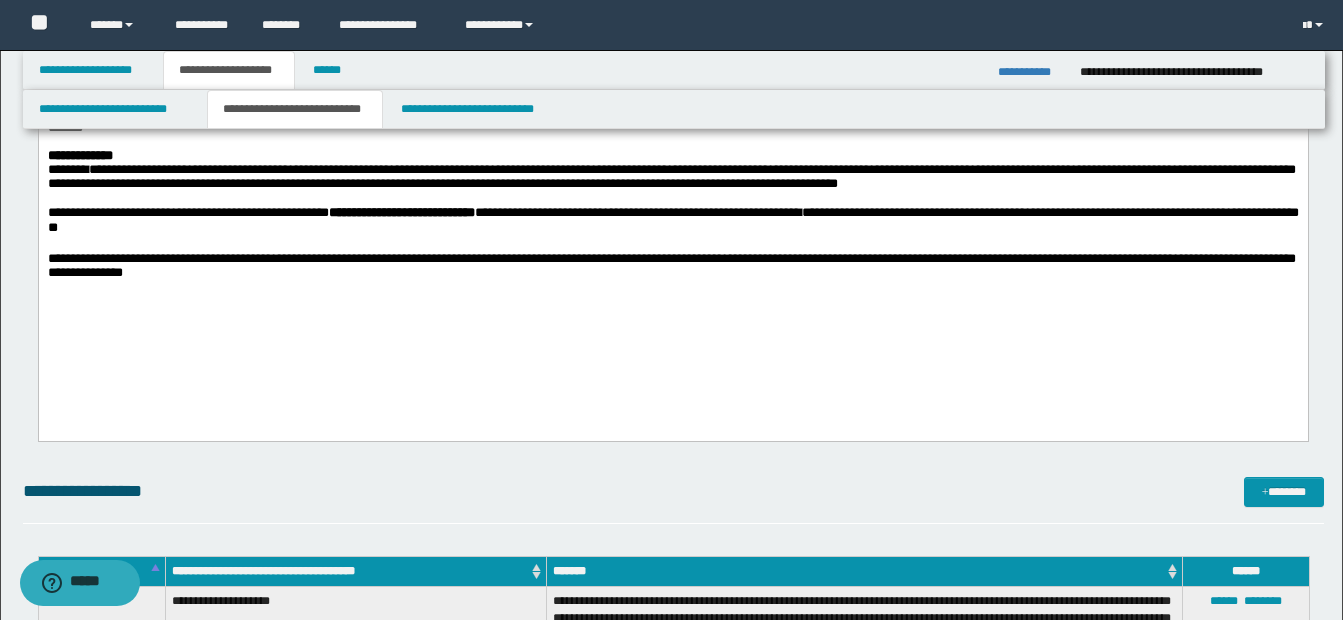 click on "**********" at bounding box center [672, 154] 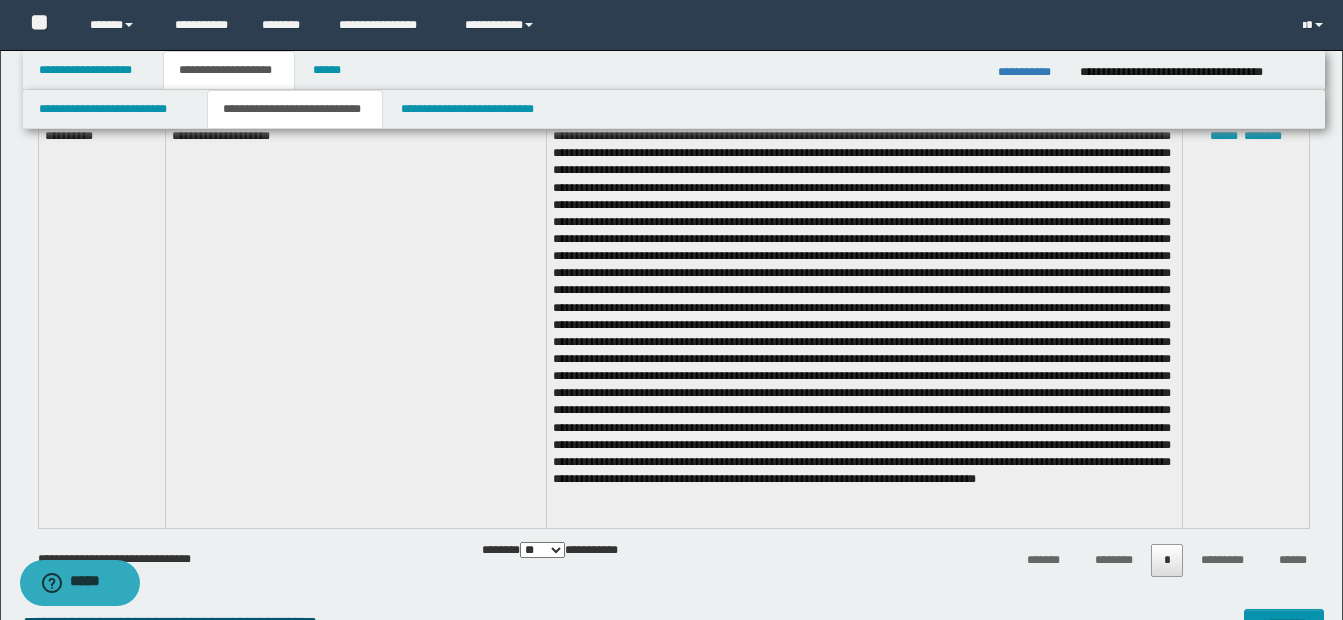 scroll, scrollTop: 1600, scrollLeft: 0, axis: vertical 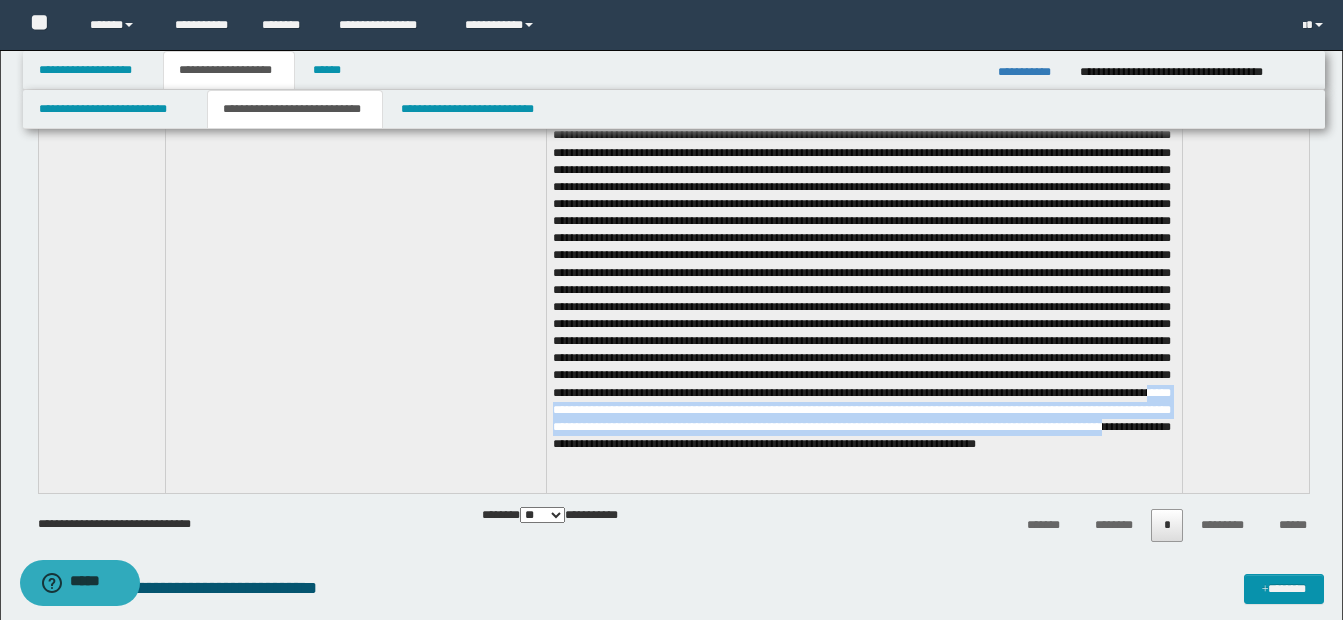 drag, startPoint x: 1059, startPoint y: 433, endPoint x: 1091, endPoint y: 459, distance: 41.231056 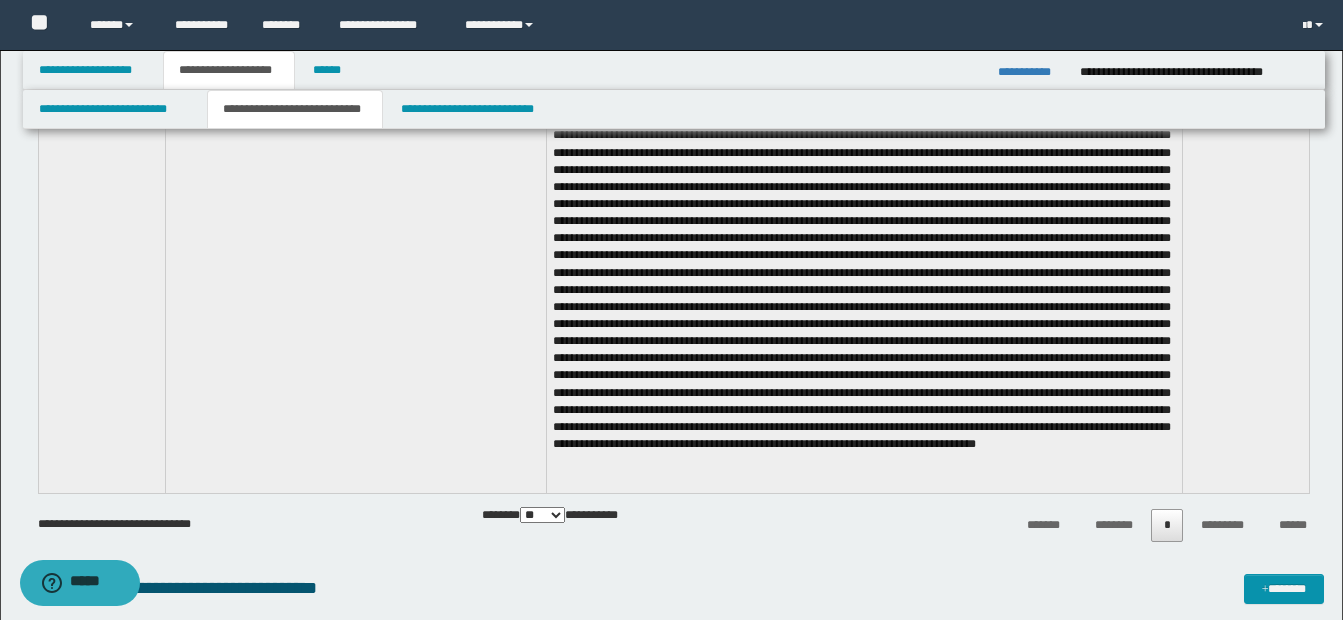 drag, startPoint x: 1091, startPoint y: 459, endPoint x: 1004, endPoint y: 470, distance: 87.69264 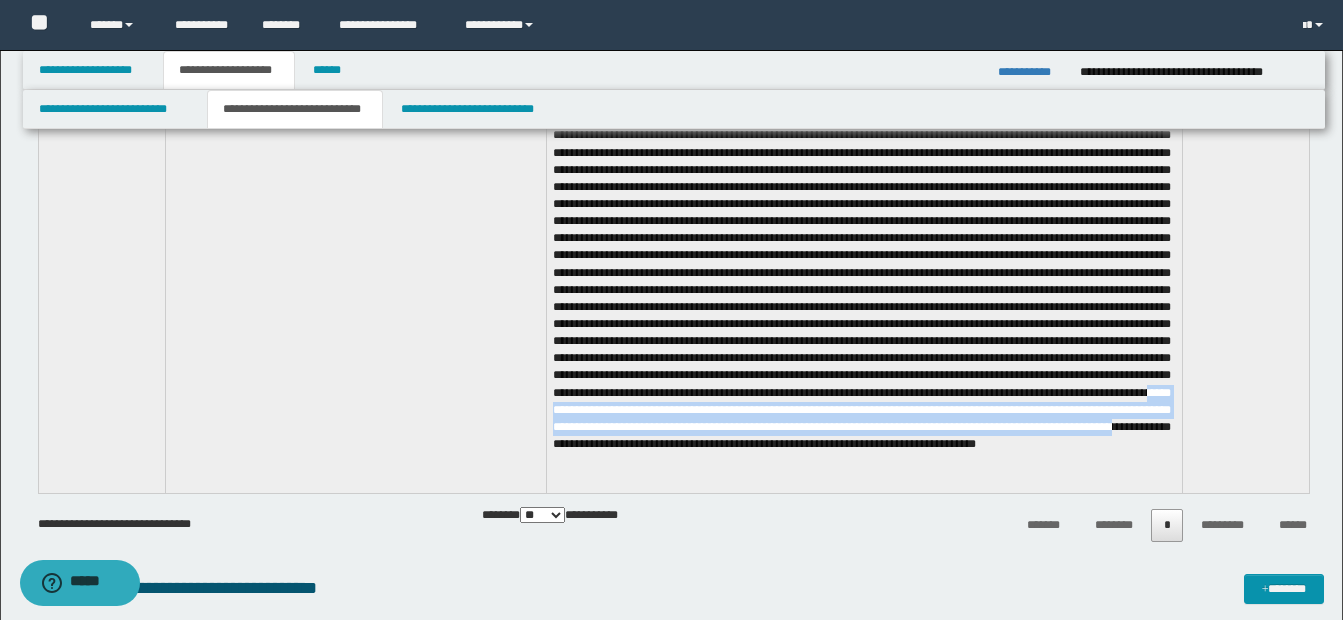 drag, startPoint x: 1060, startPoint y: 433, endPoint x: 1096, endPoint y: 459, distance: 44.407207 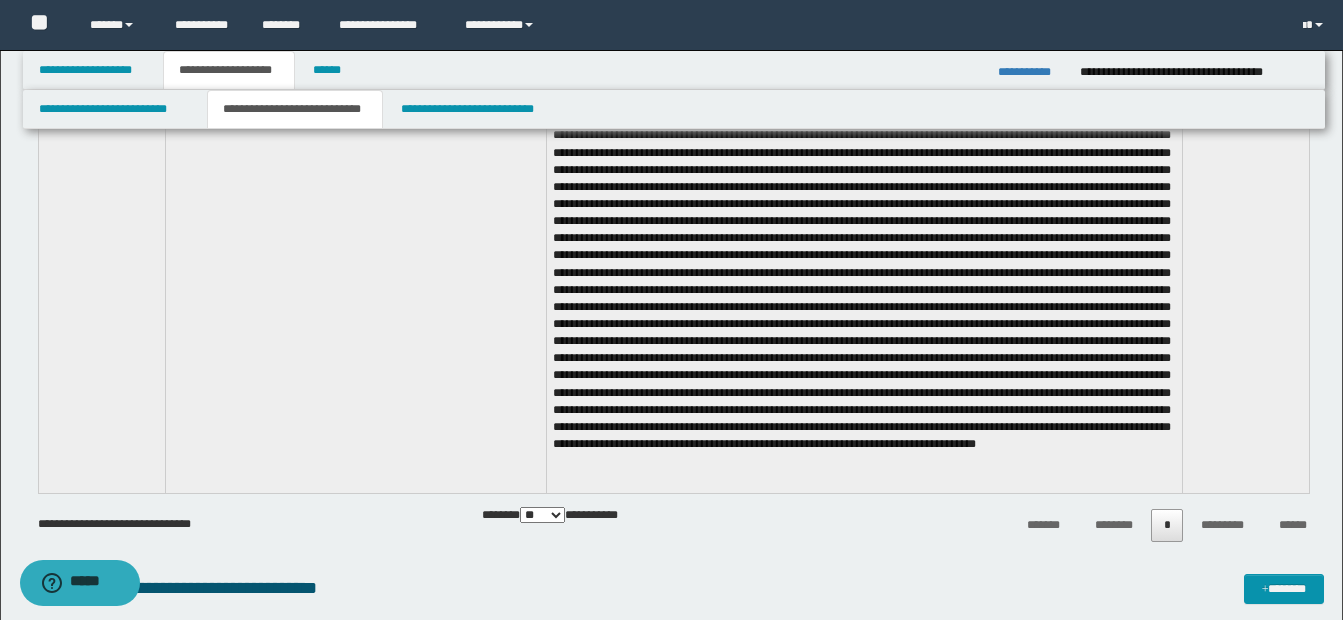 drag, startPoint x: 1096, startPoint y: 459, endPoint x: 934, endPoint y: 546, distance: 183.88312 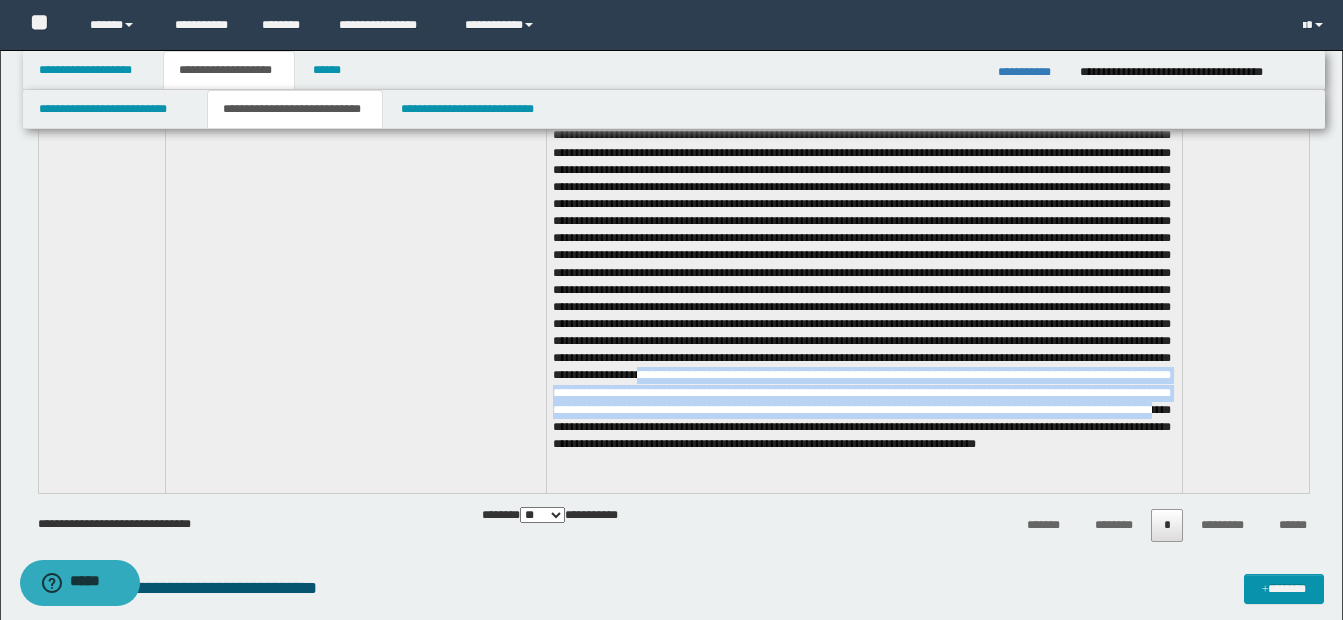 drag, startPoint x: 1022, startPoint y: 393, endPoint x: 1091, endPoint y: 443, distance: 85.2115 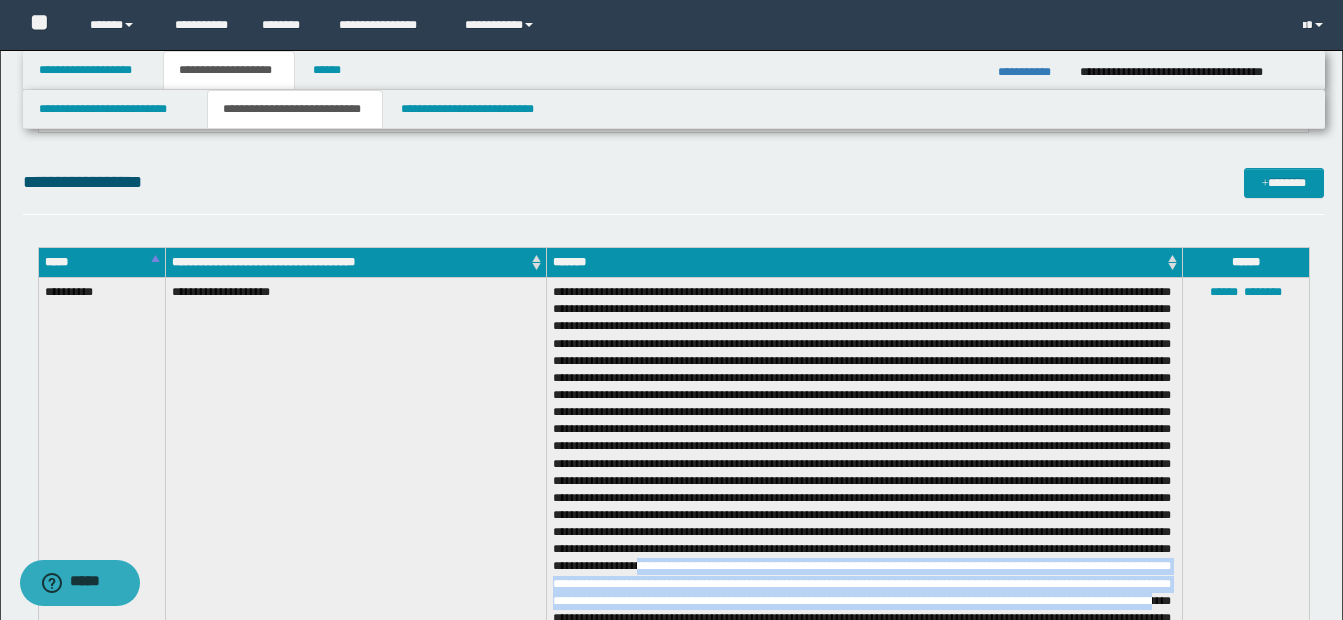 scroll, scrollTop: 1400, scrollLeft: 0, axis: vertical 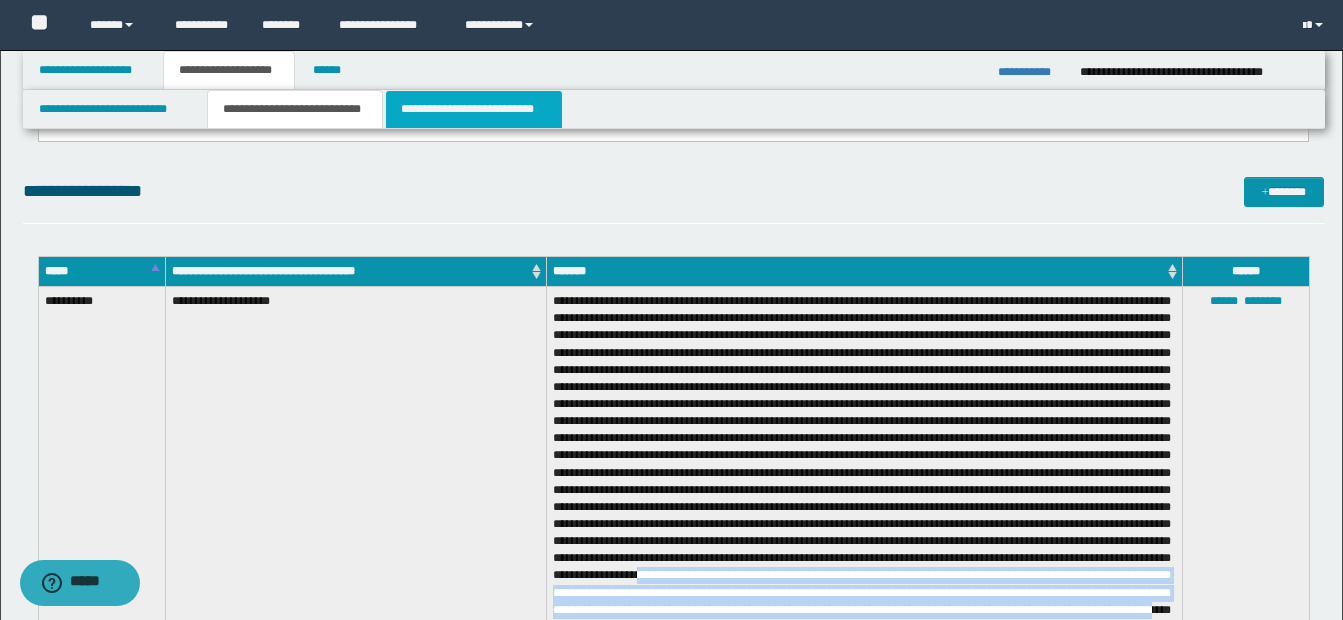 click on "**********" at bounding box center [474, 109] 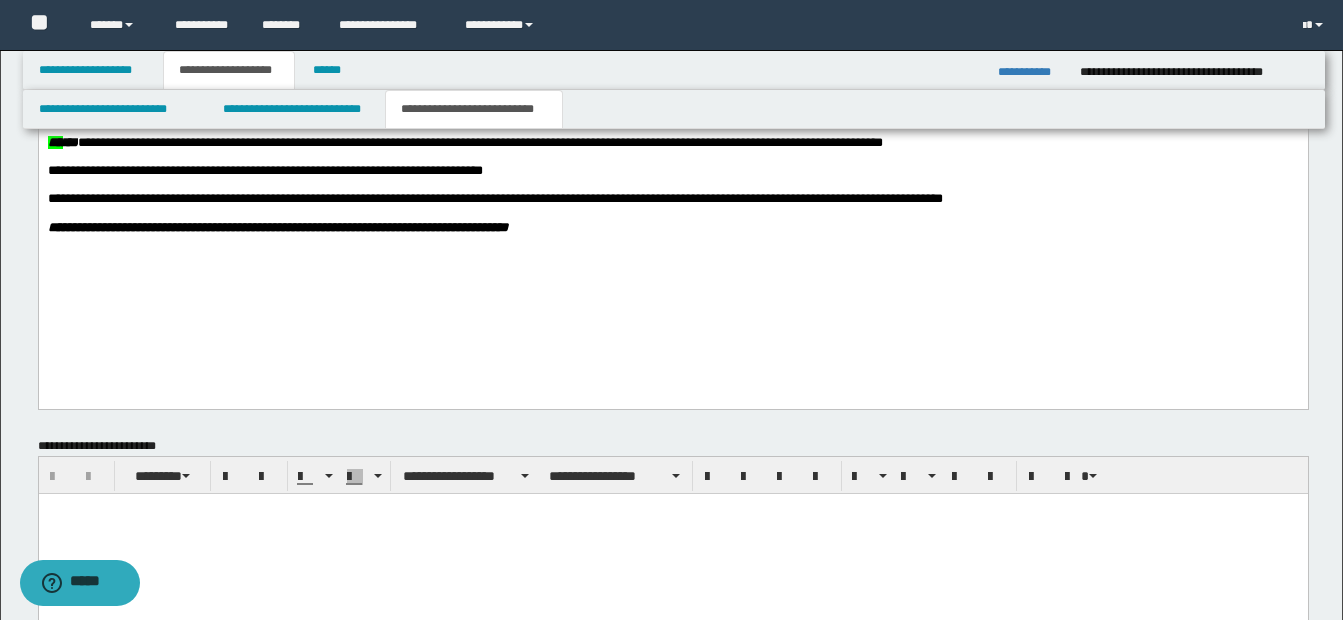 scroll, scrollTop: 996, scrollLeft: 0, axis: vertical 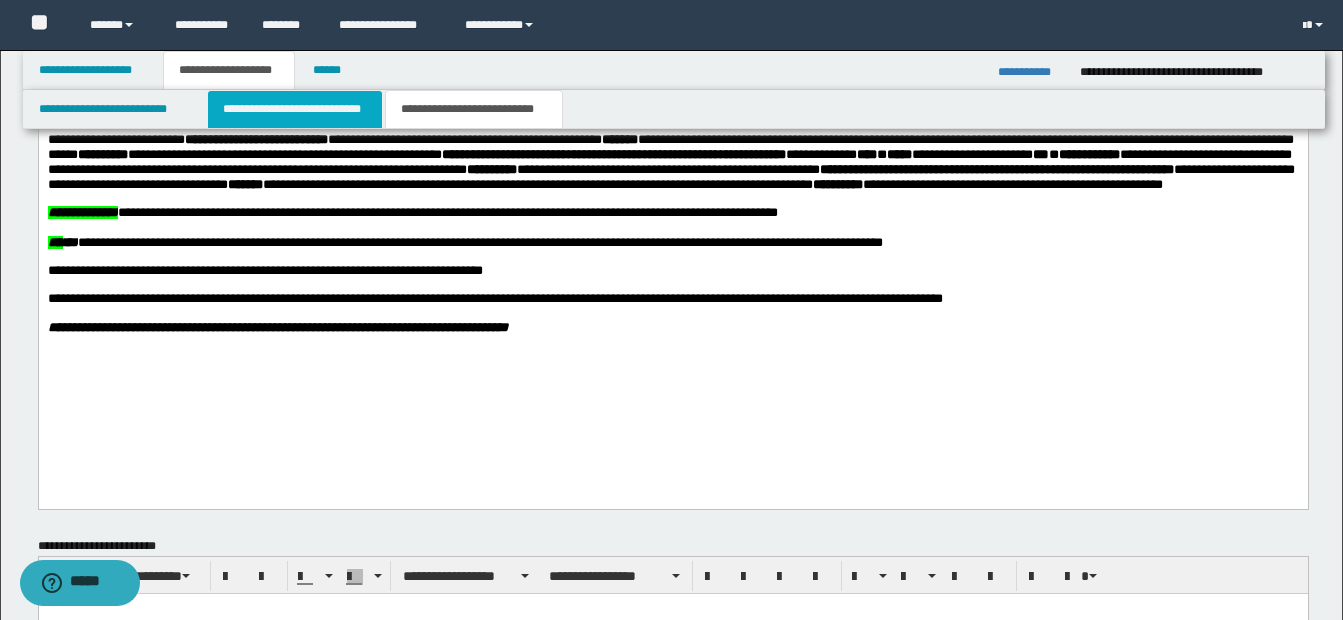 click on "**********" at bounding box center (295, 109) 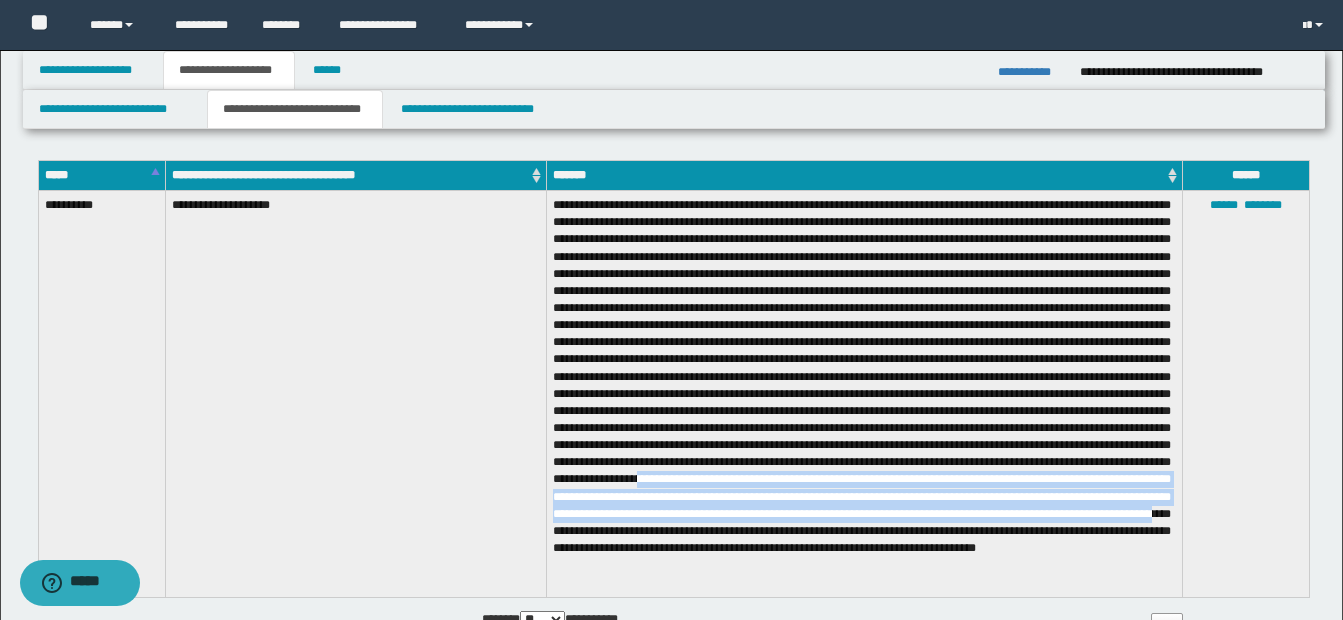 scroll, scrollTop: 1396, scrollLeft: 0, axis: vertical 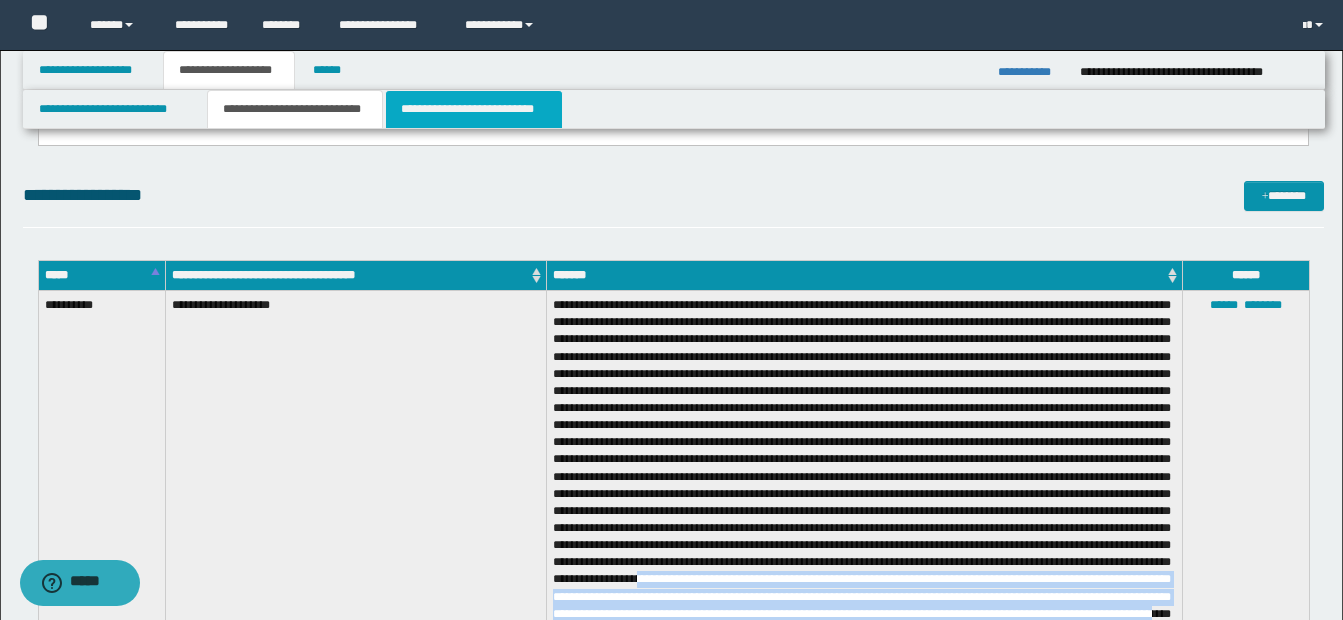 click on "**********" at bounding box center [474, 109] 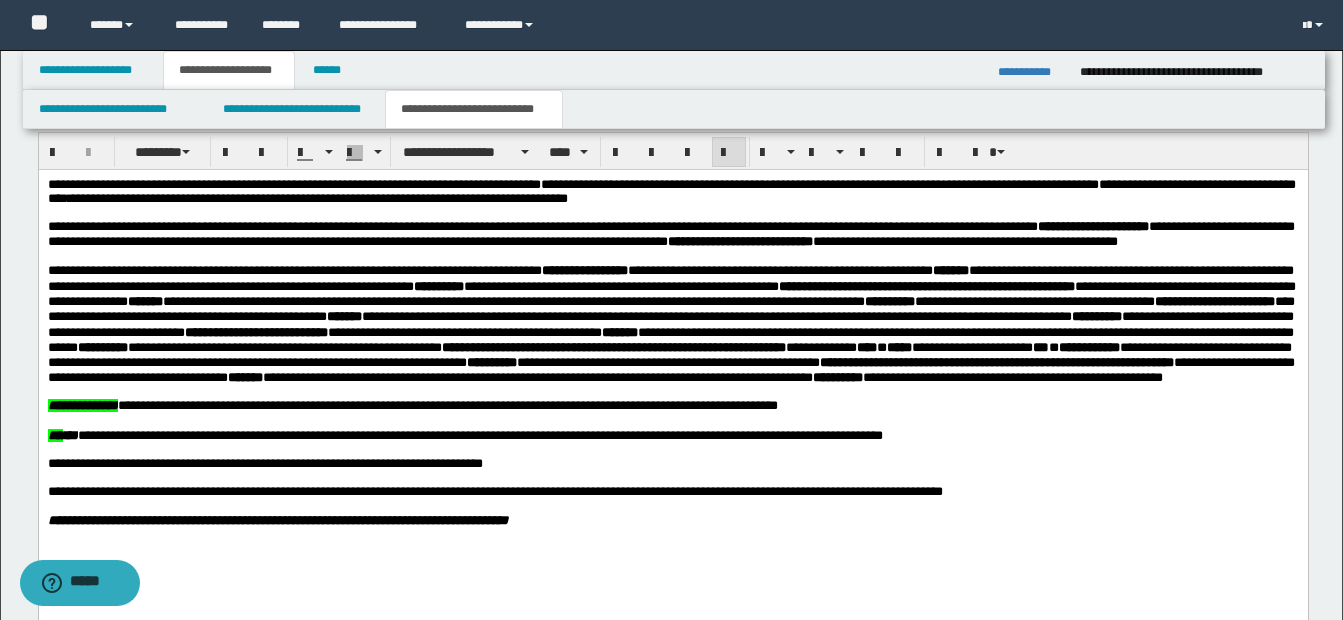 scroll, scrollTop: 796, scrollLeft: 0, axis: vertical 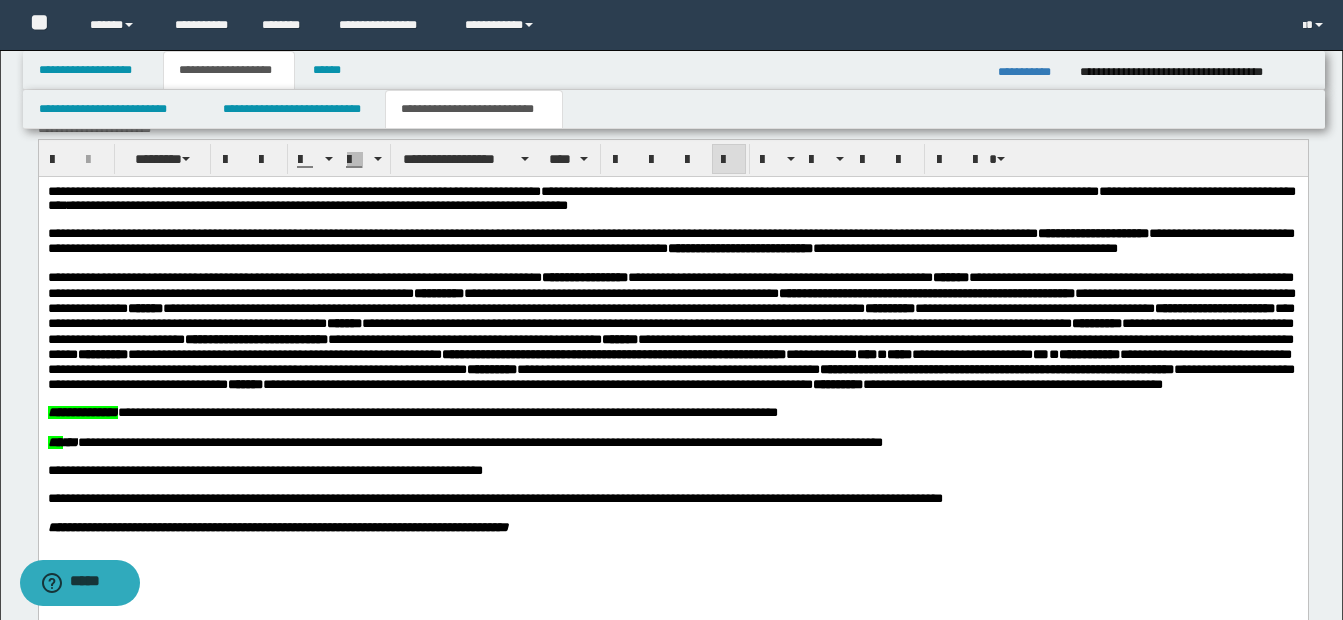click on "**********" at bounding box center [671, 241] 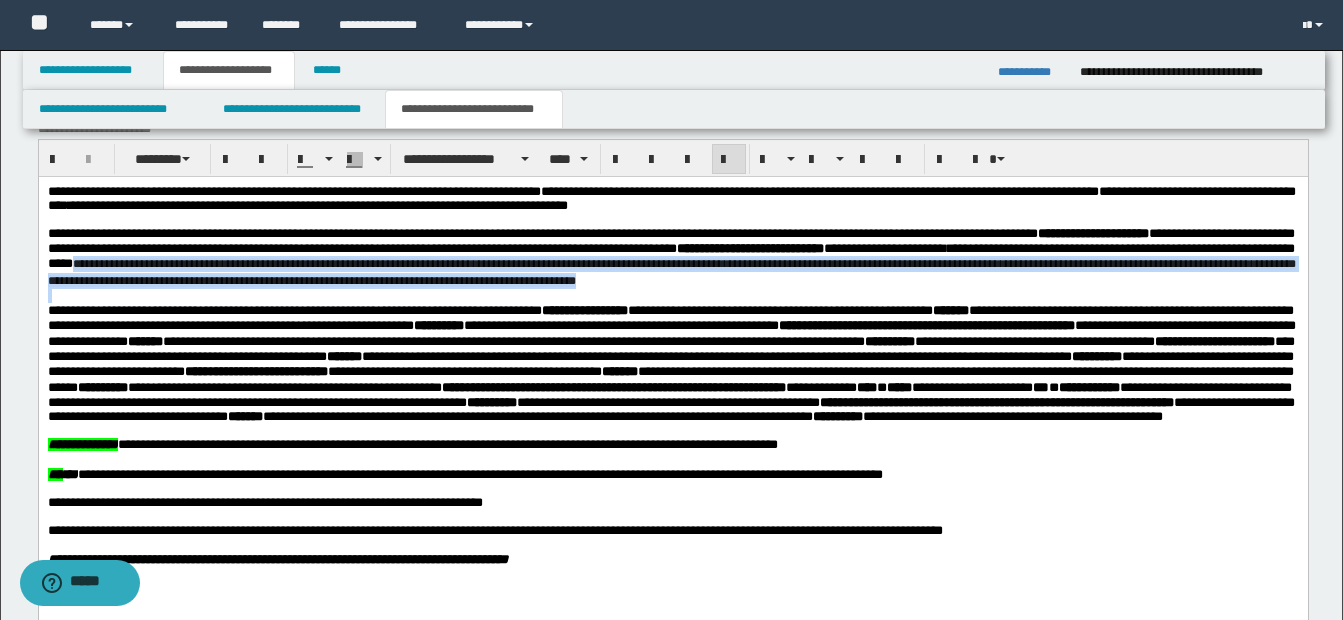 drag, startPoint x: 326, startPoint y: 268, endPoint x: 1096, endPoint y: 298, distance: 770.58417 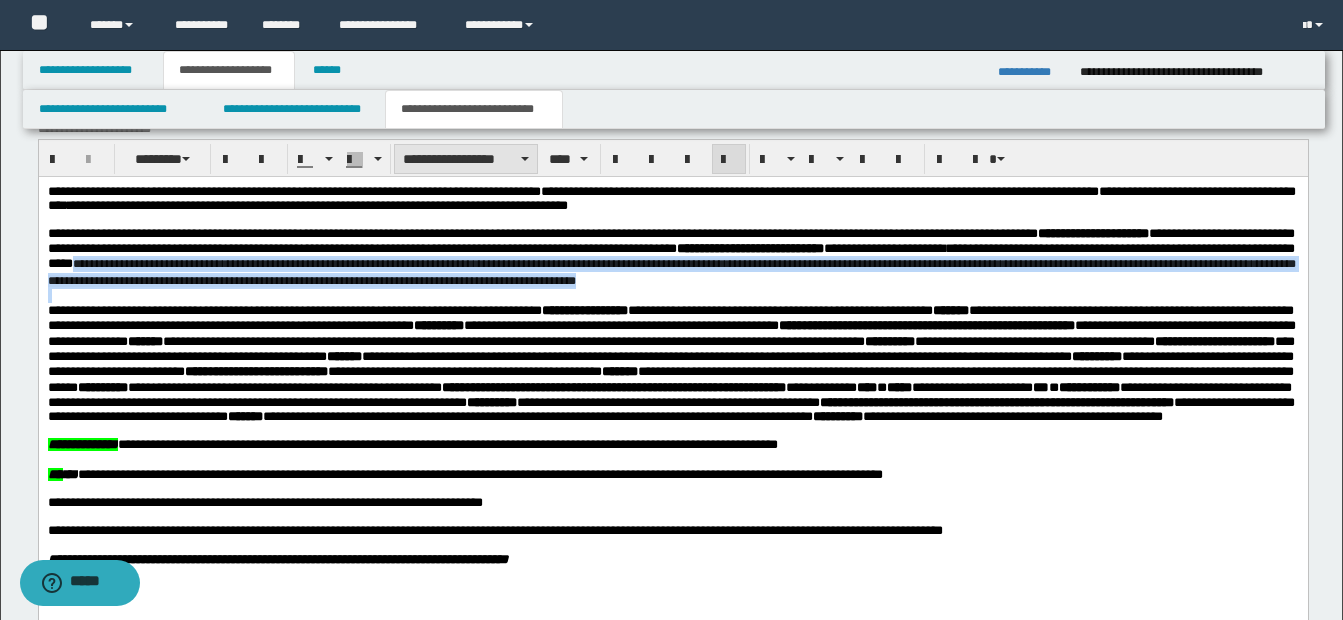 drag, startPoint x: 432, startPoint y: 156, endPoint x: 439, endPoint y: 167, distance: 13.038404 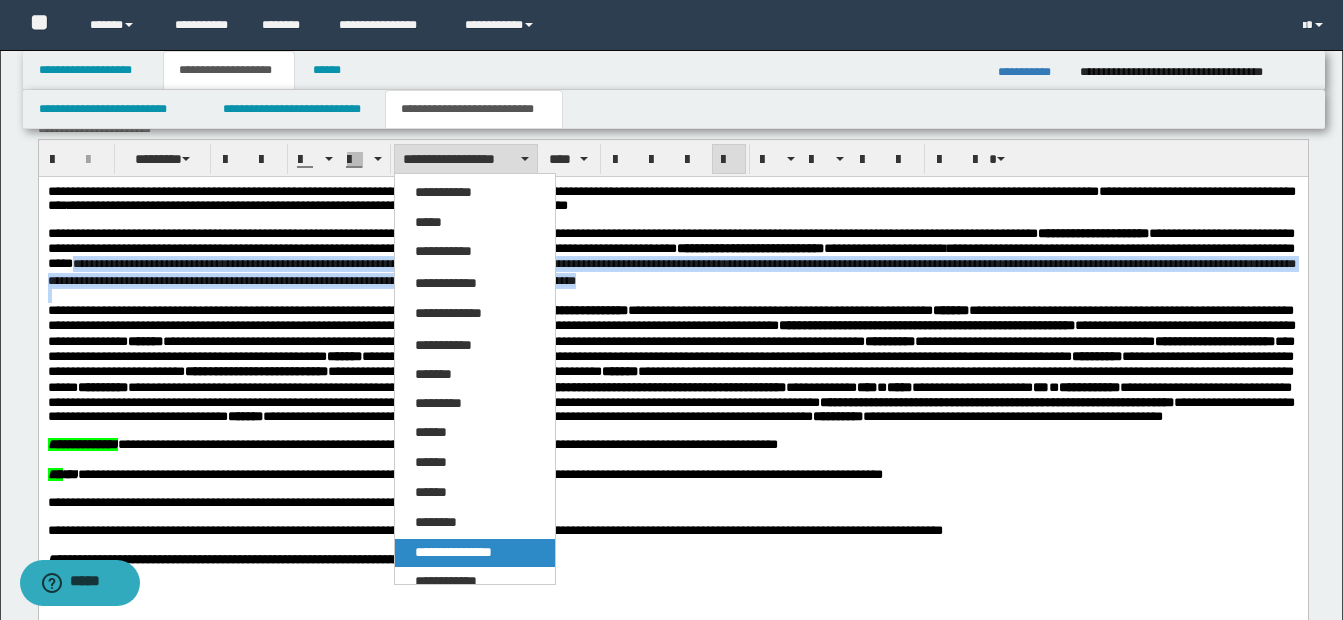 click on "**********" at bounding box center (453, 552) 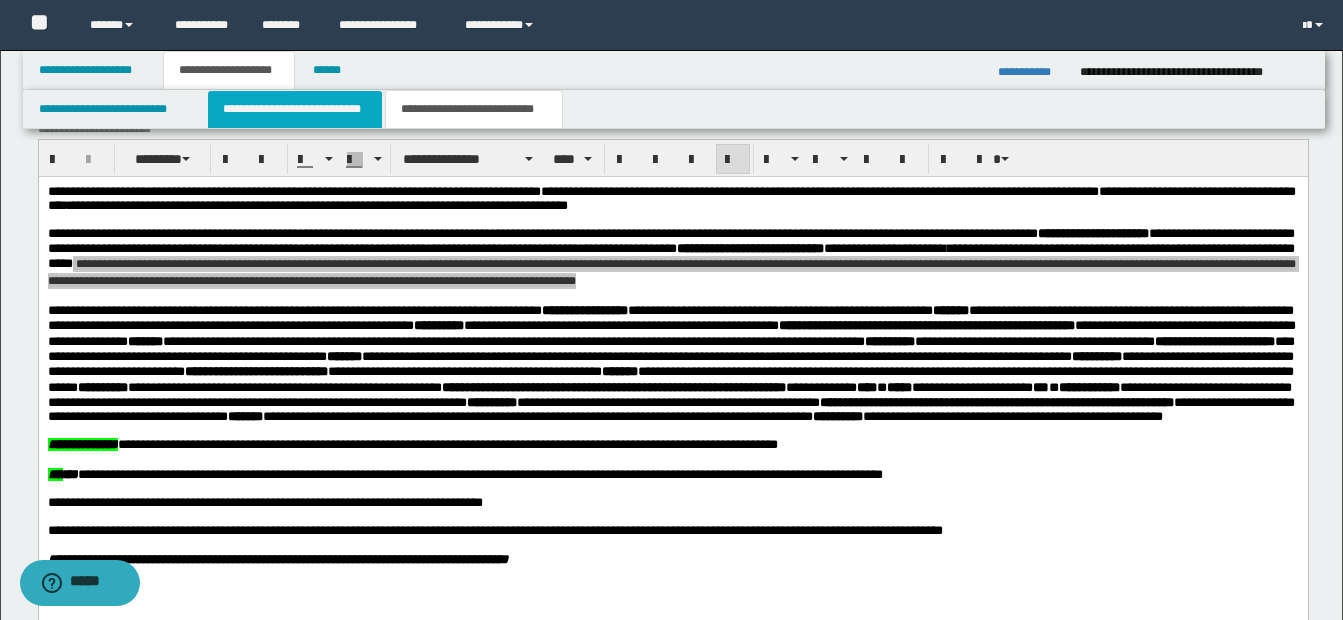 click on "**********" at bounding box center [295, 109] 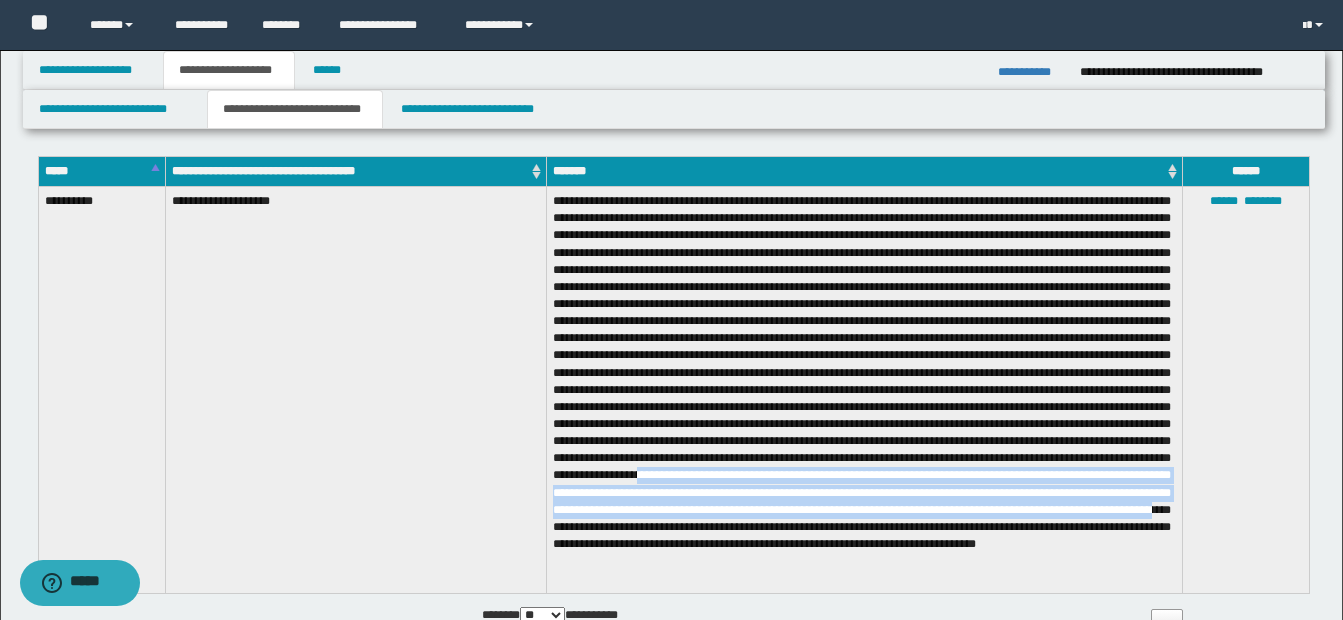 scroll, scrollTop: 1496, scrollLeft: 0, axis: vertical 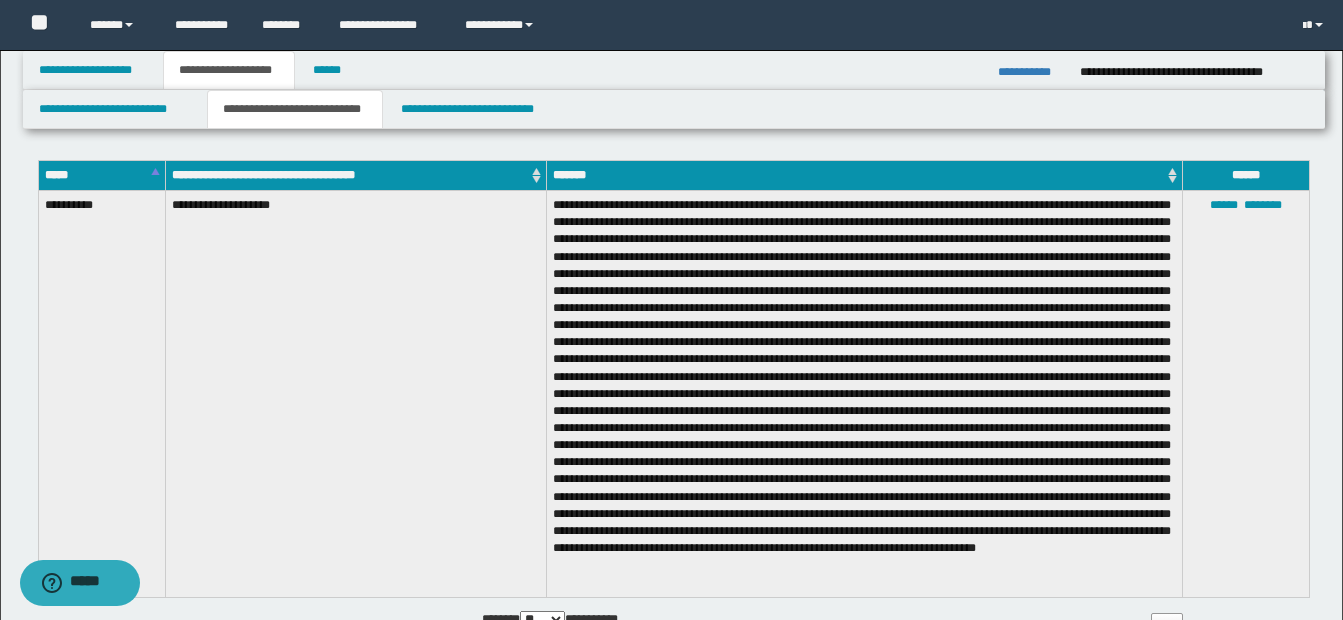 click at bounding box center (865, 394) 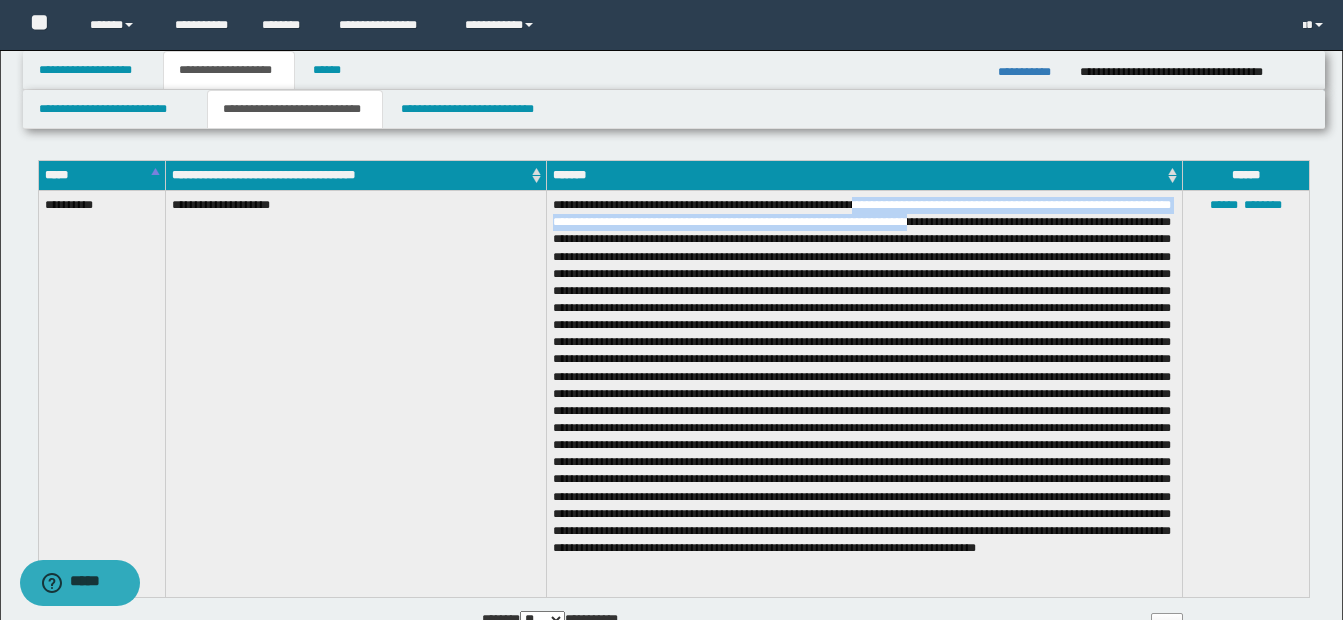 drag, startPoint x: 877, startPoint y: 207, endPoint x: 981, endPoint y: 224, distance: 105.380264 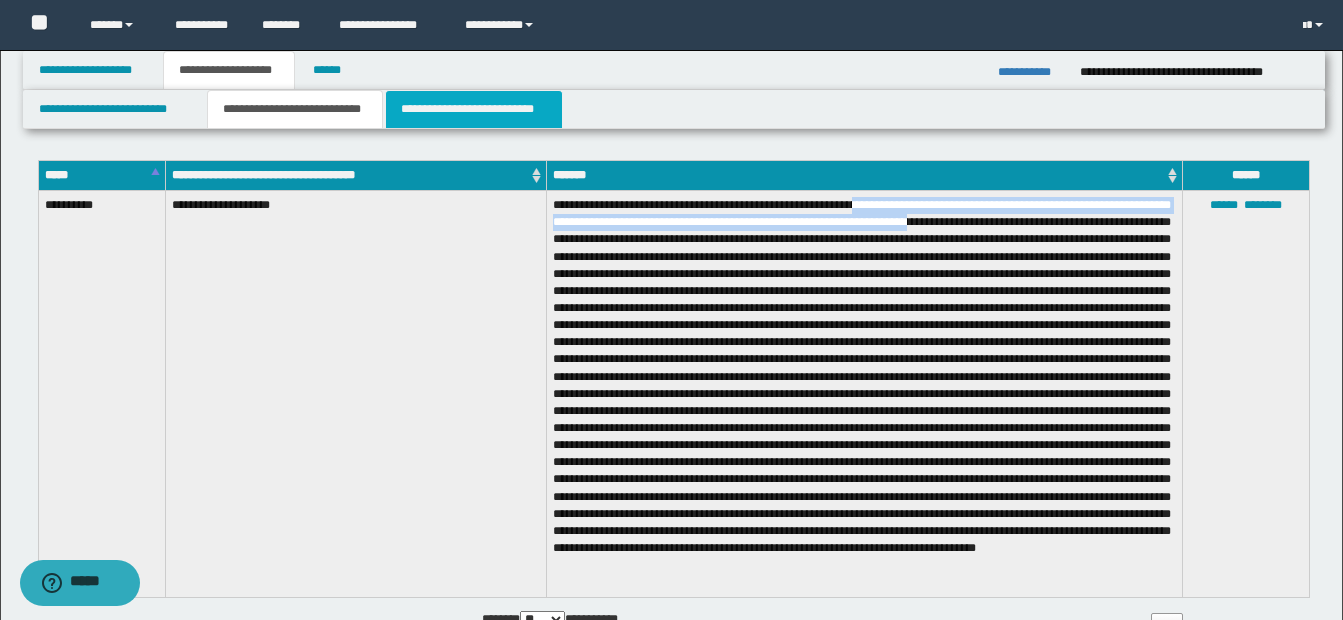 click on "**********" at bounding box center [474, 109] 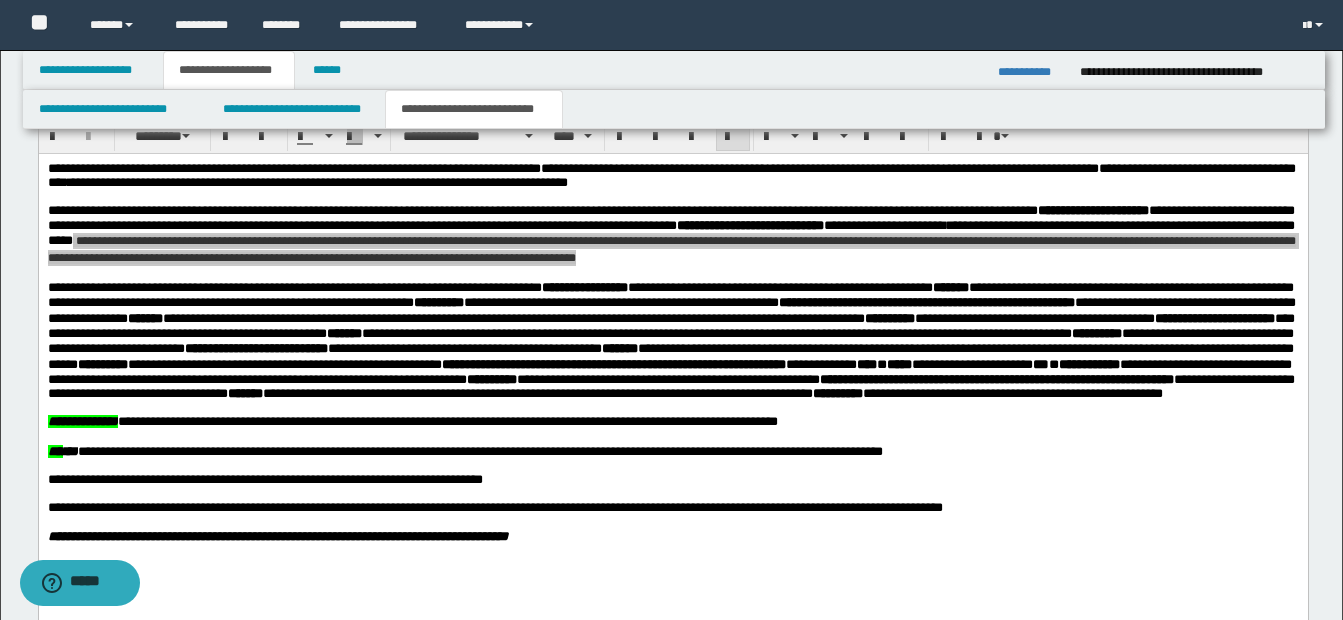 scroll, scrollTop: 813, scrollLeft: 0, axis: vertical 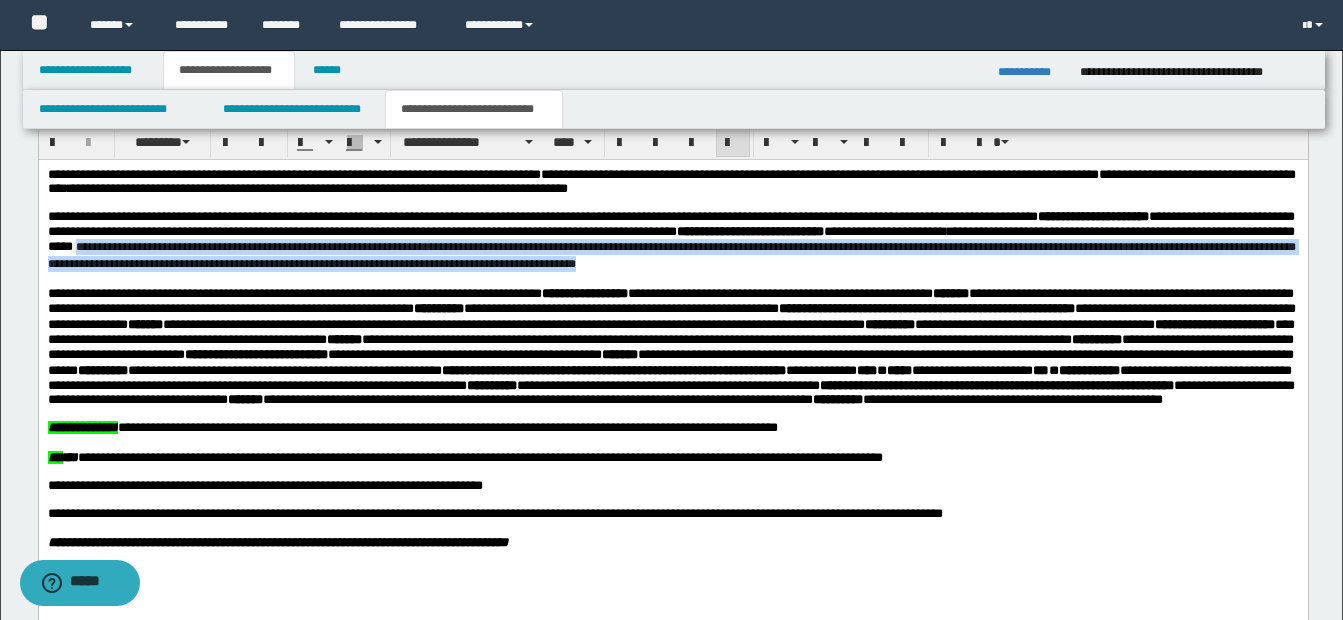 click on "**********" at bounding box center [671, 255] 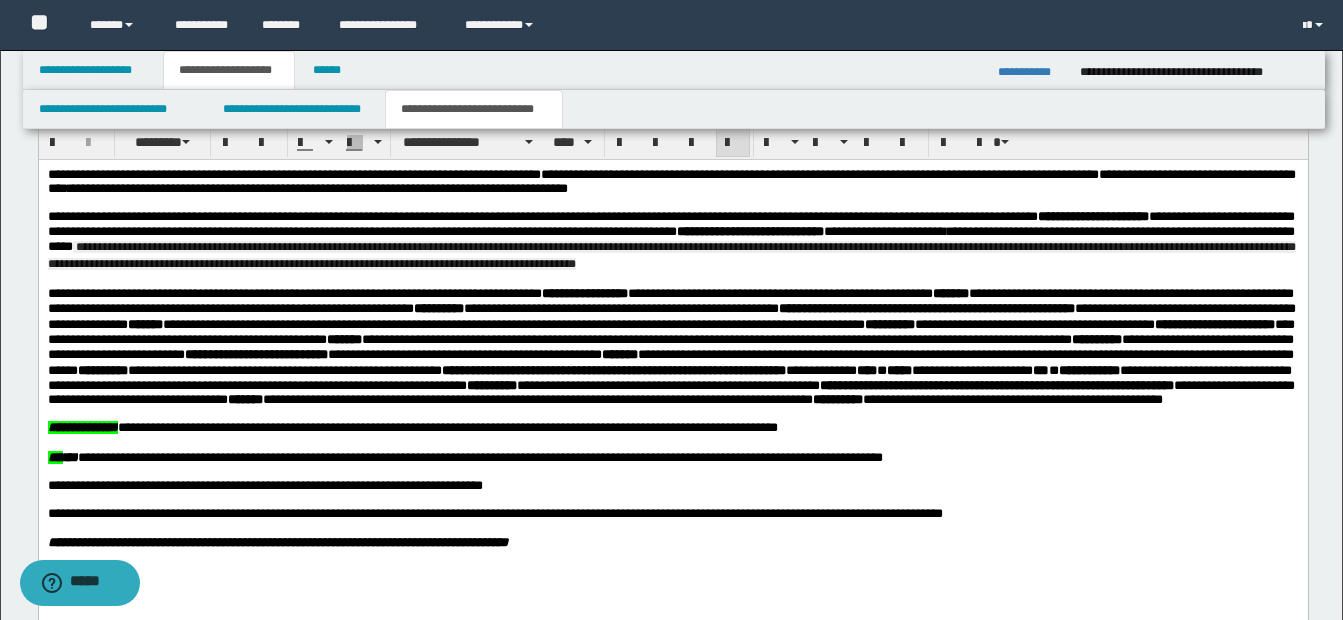 click on "**********" at bounding box center (671, 247) 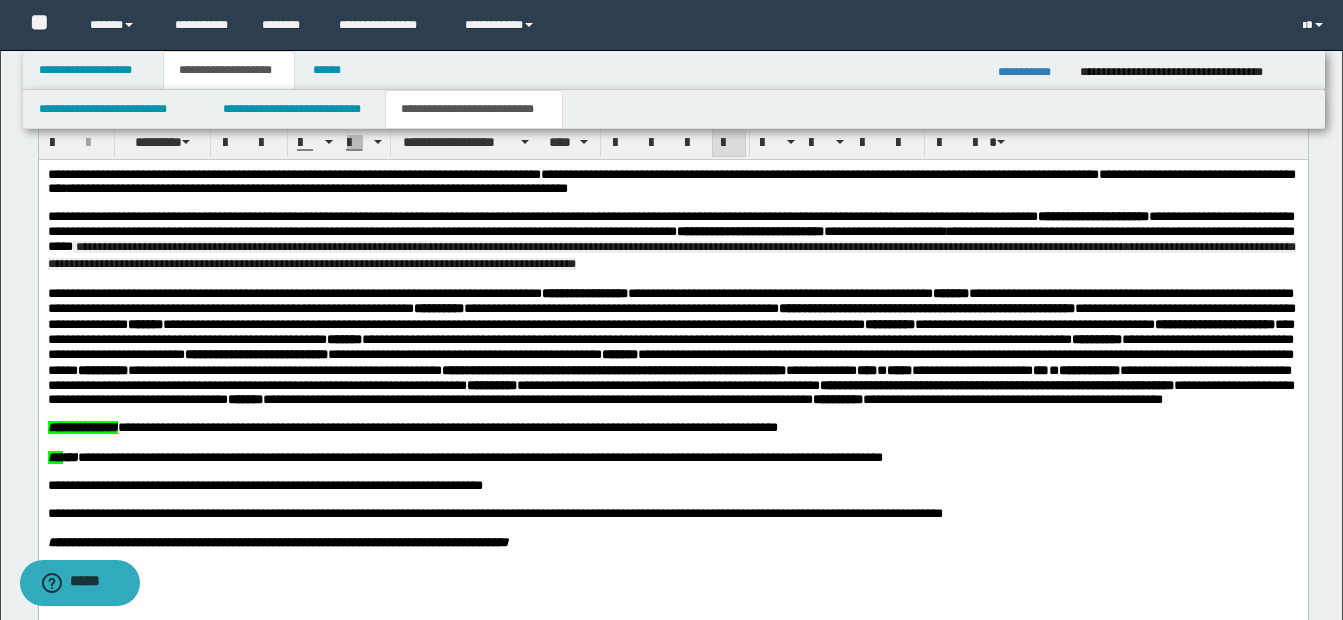 click on "**********" at bounding box center (671, 255) 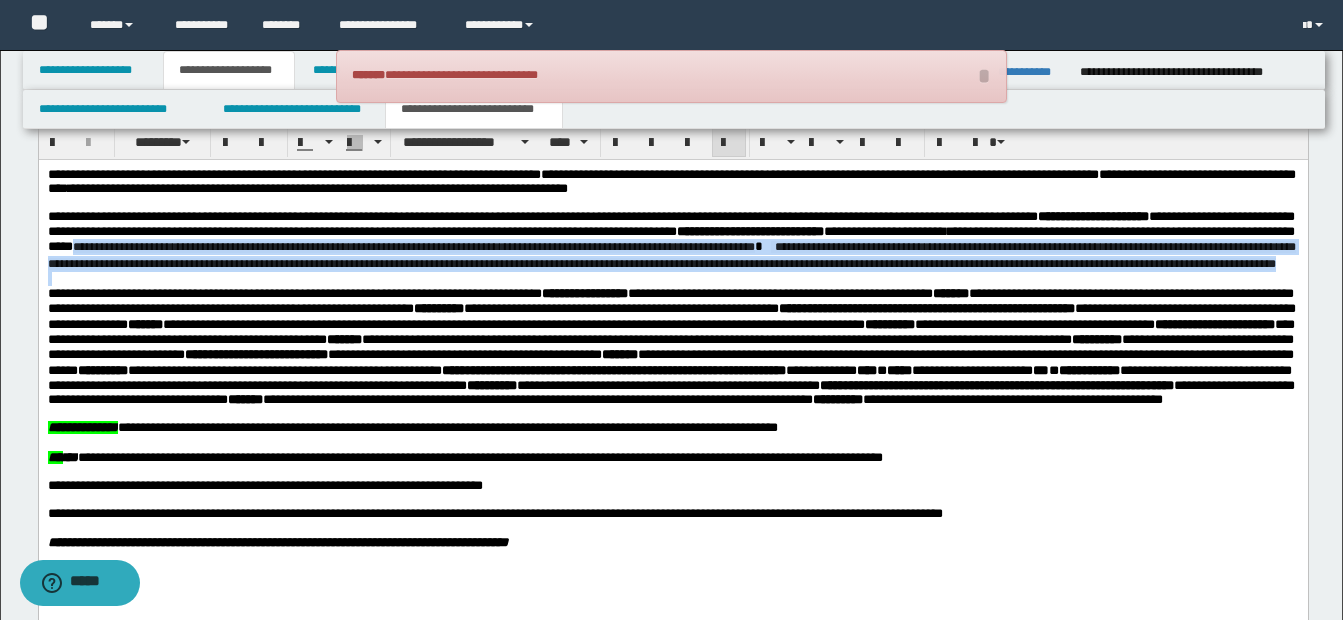 drag, startPoint x: 318, startPoint y: 258, endPoint x: 359, endPoint y: 305, distance: 62.369865 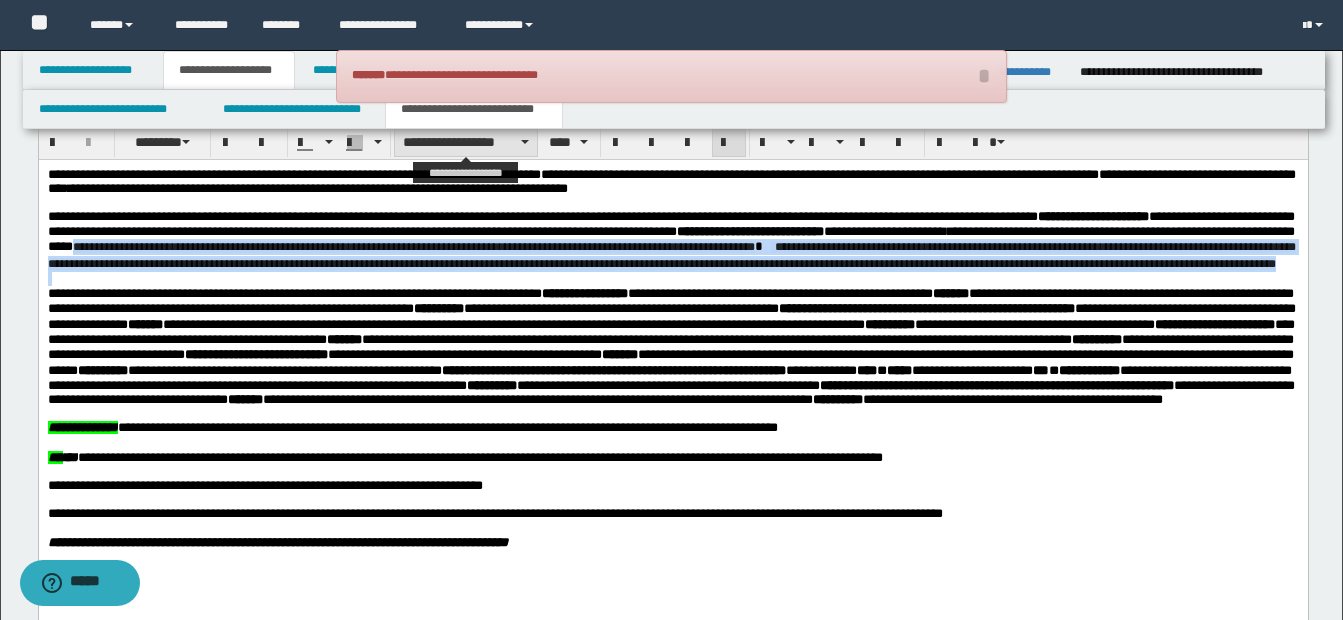 click on "**********" at bounding box center [466, 142] 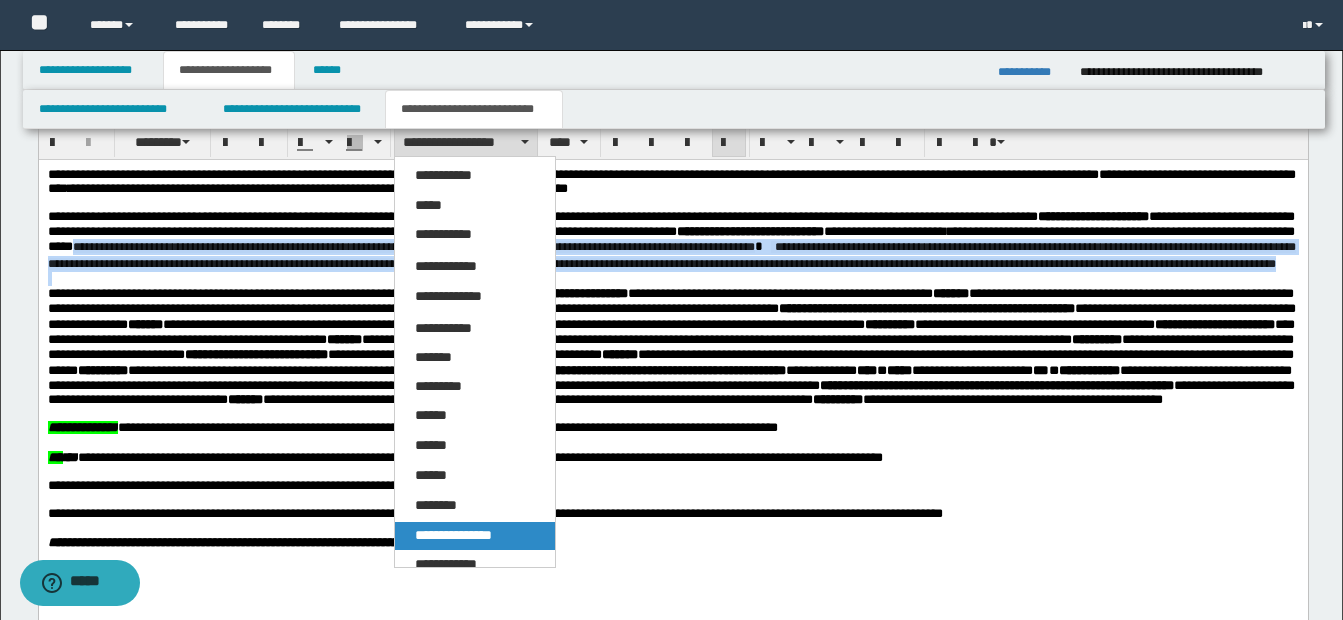 click on "**********" at bounding box center [453, 535] 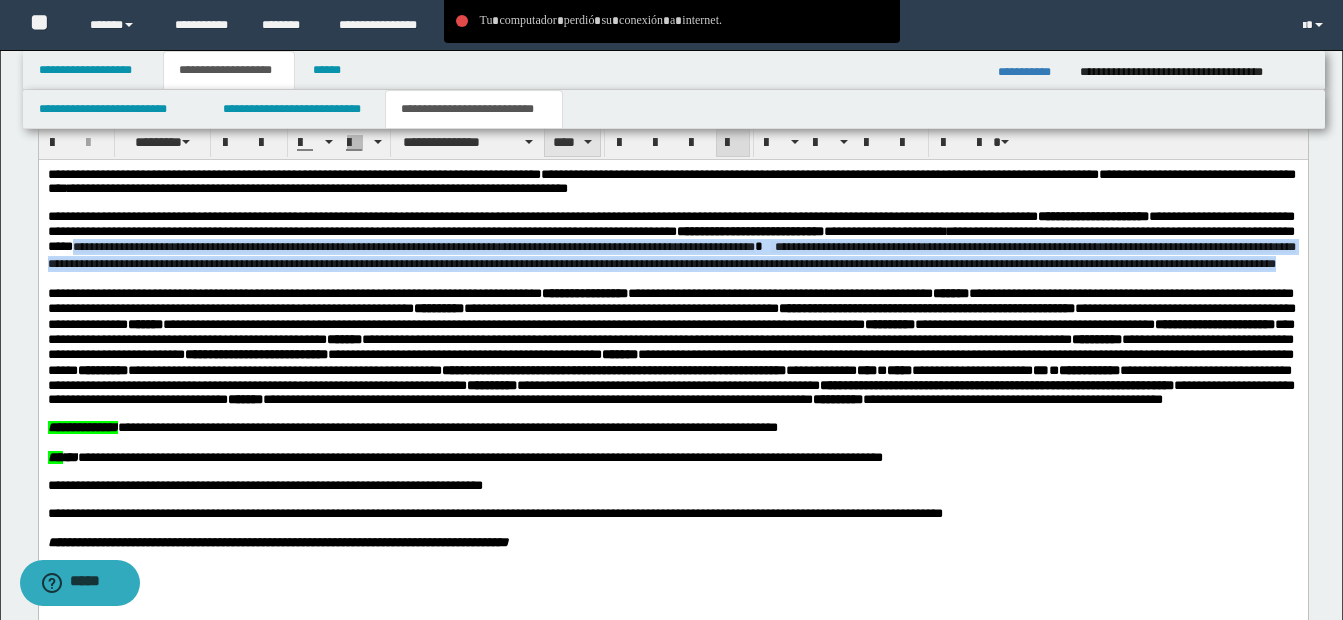 click on "****" at bounding box center [572, 142] 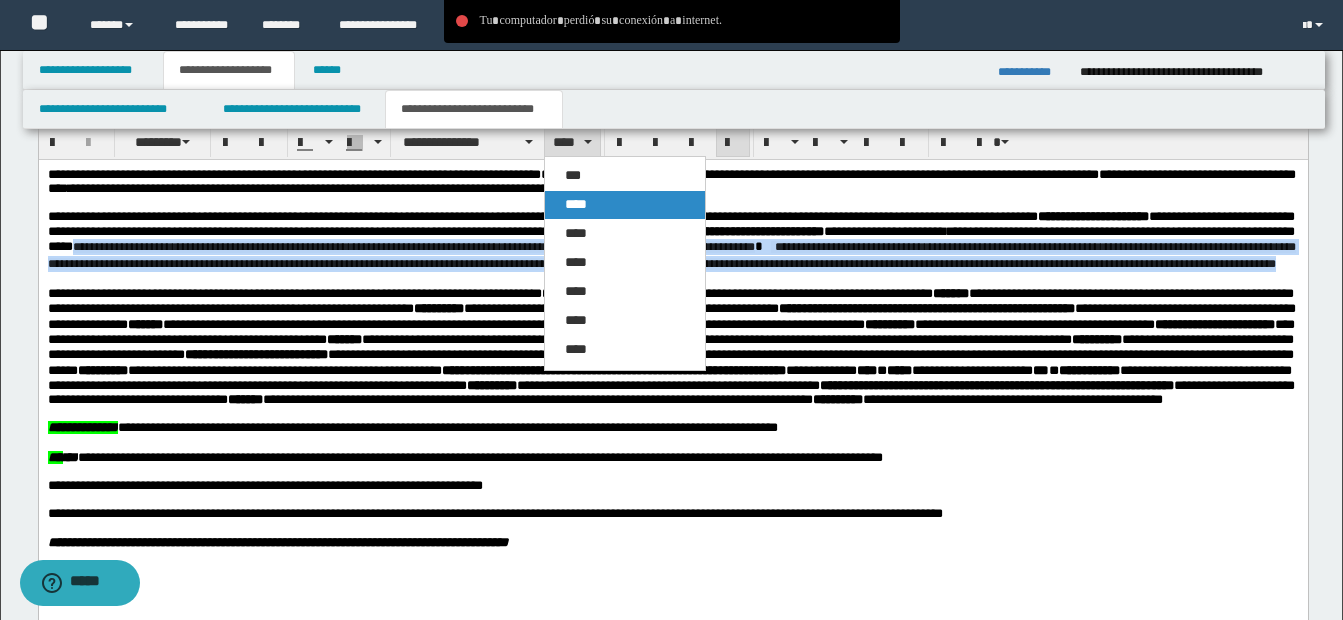 click on "****" at bounding box center [576, 204] 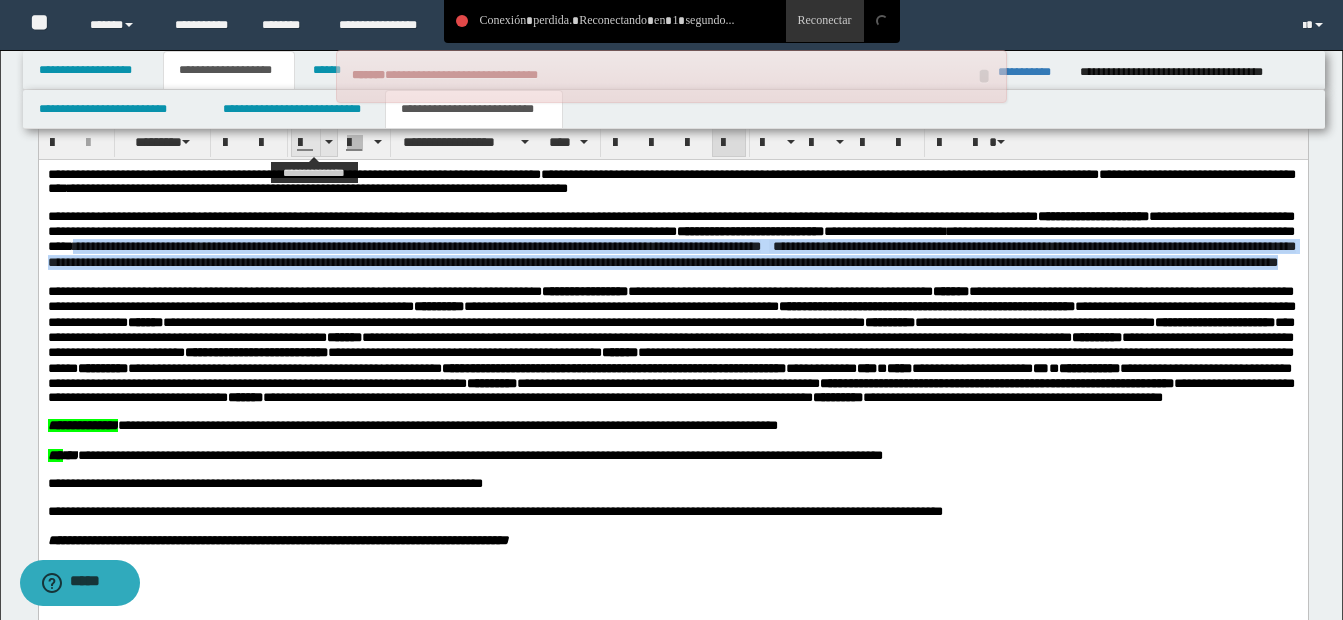 drag, startPoint x: 327, startPoint y: 143, endPoint x: 324, endPoint y: 155, distance: 12.369317 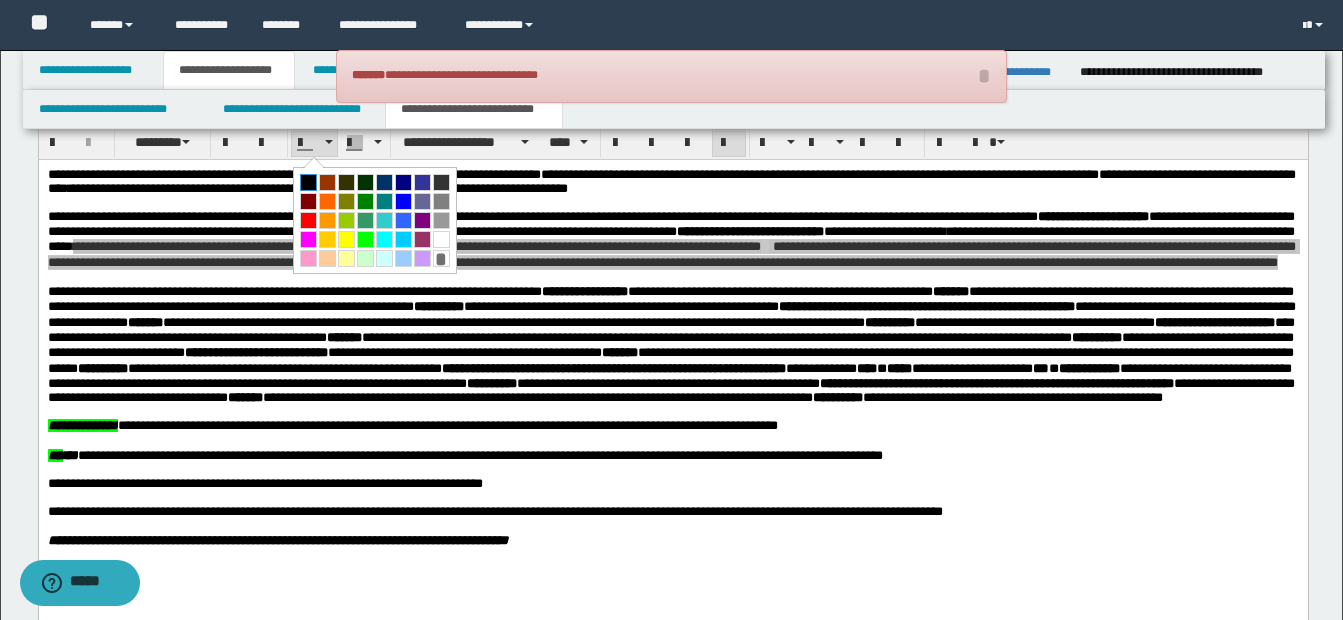 drag, startPoint x: 309, startPoint y: 178, endPoint x: 319, endPoint y: 1, distance: 177.28226 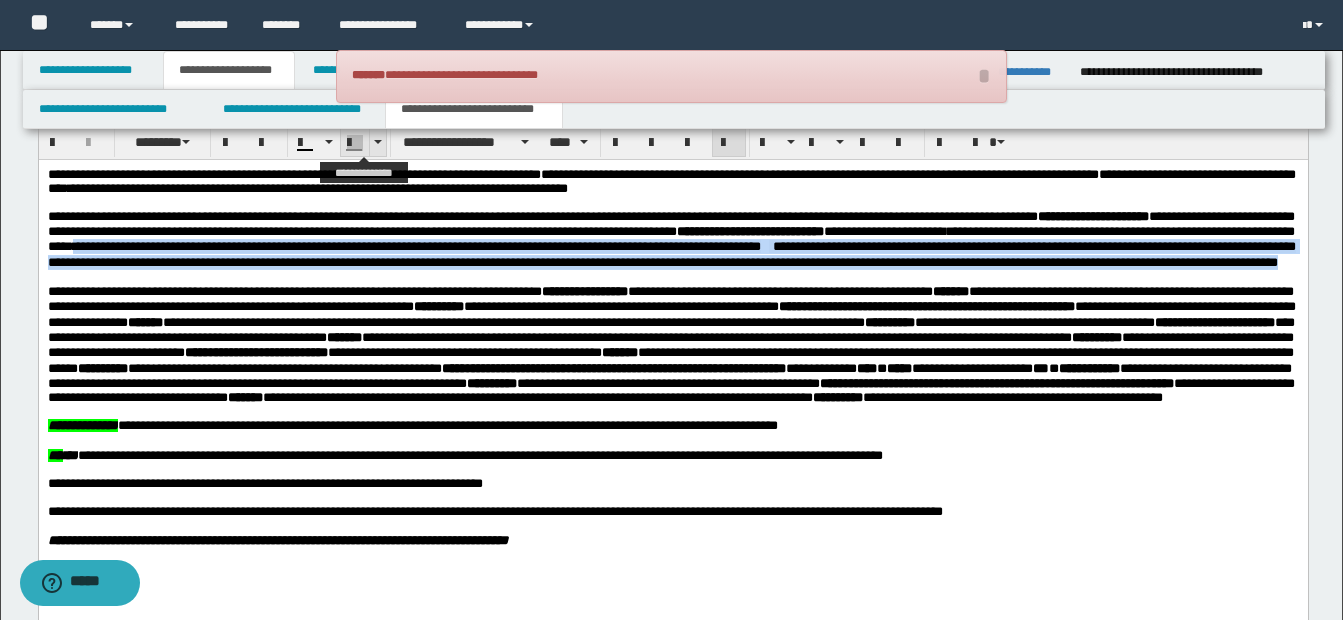 click at bounding box center [378, 142] 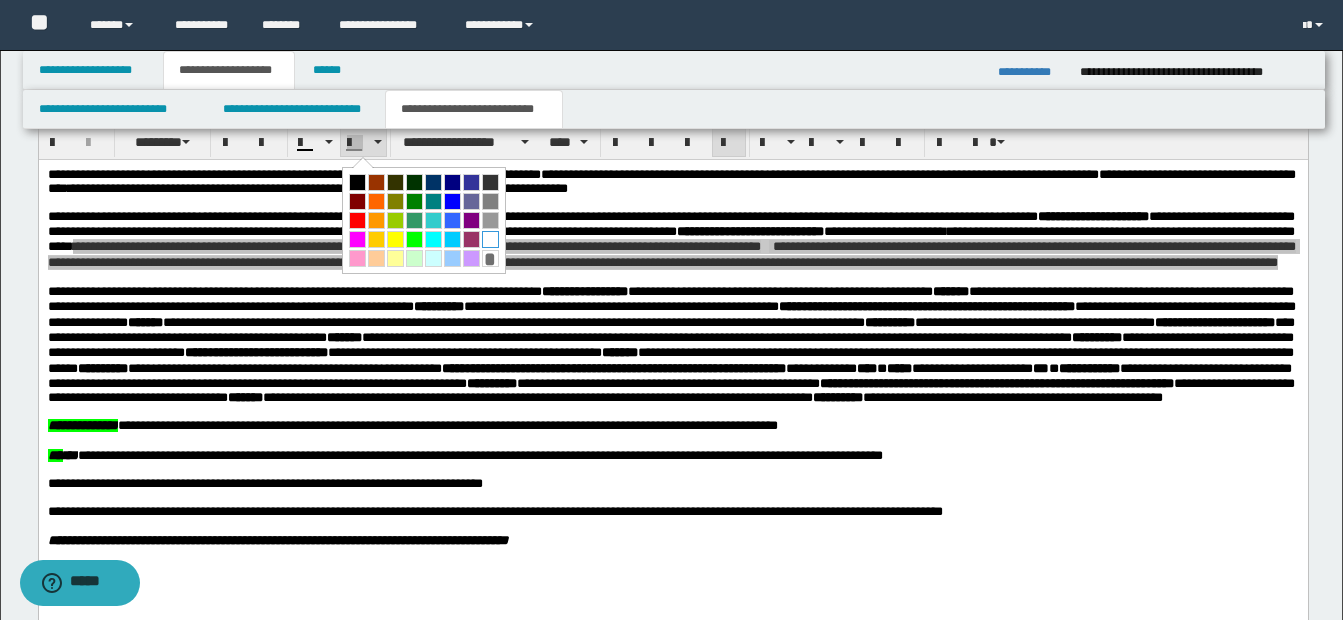 click at bounding box center [490, 239] 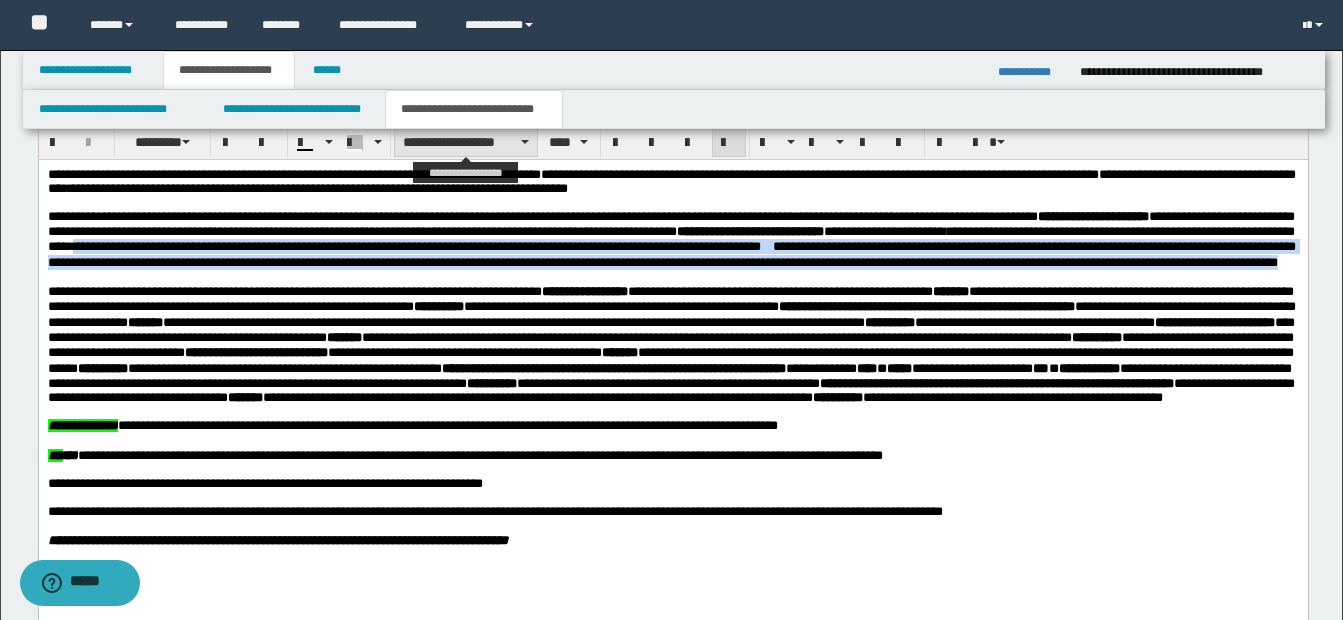 click on "**********" at bounding box center (466, 142) 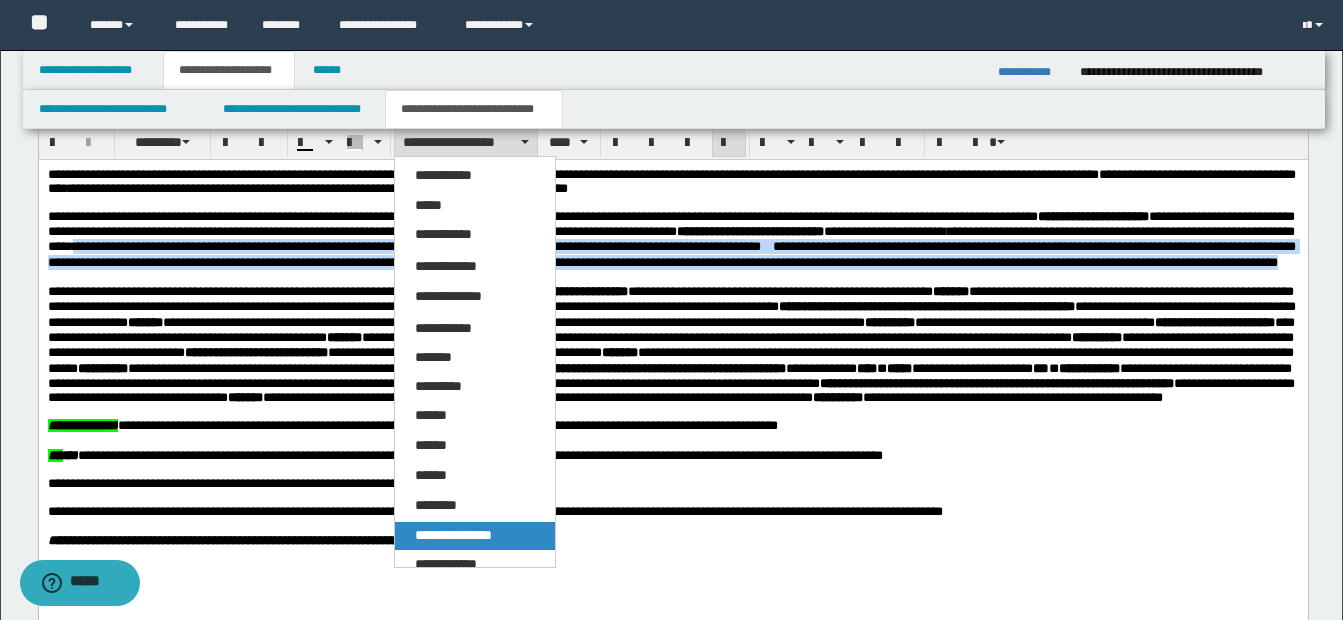 click on "**********" at bounding box center [453, 535] 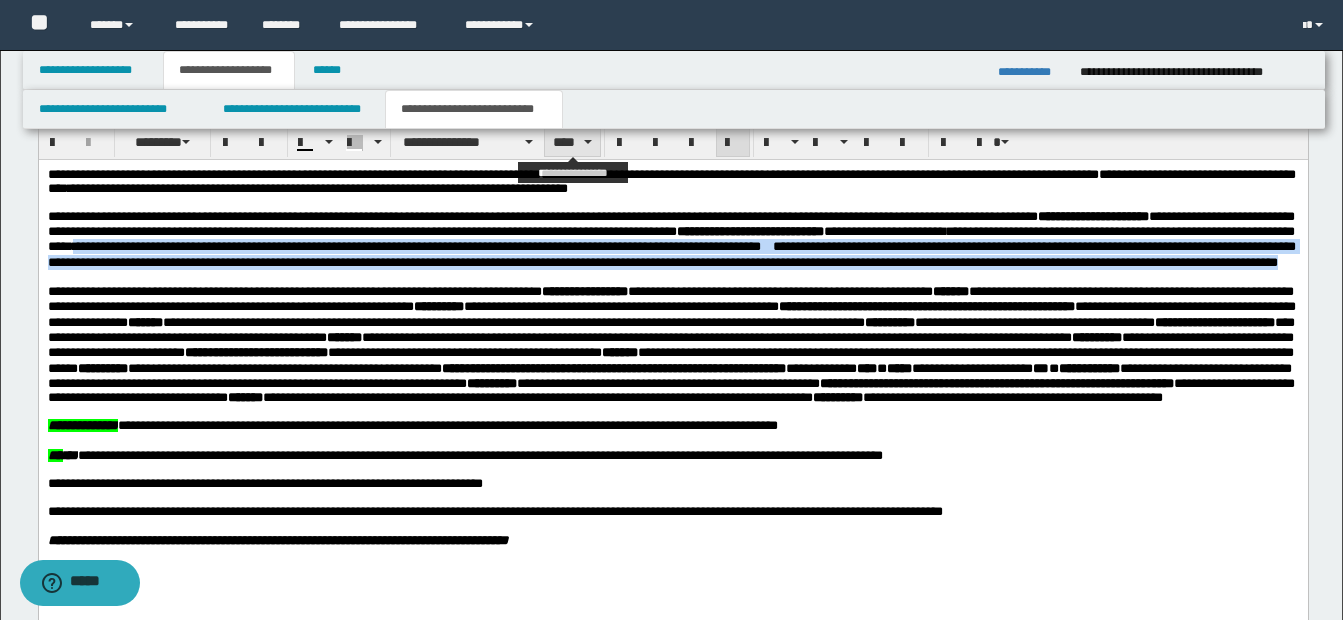 click on "****" at bounding box center [572, 142] 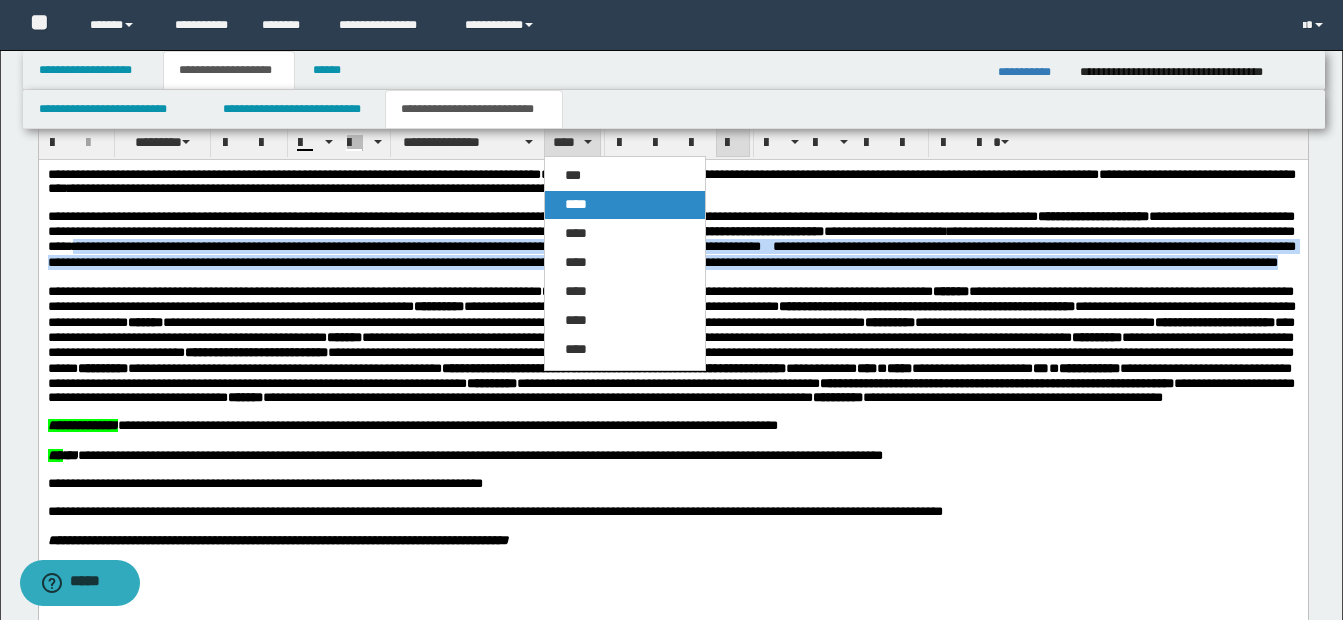 click on "****" at bounding box center [576, 204] 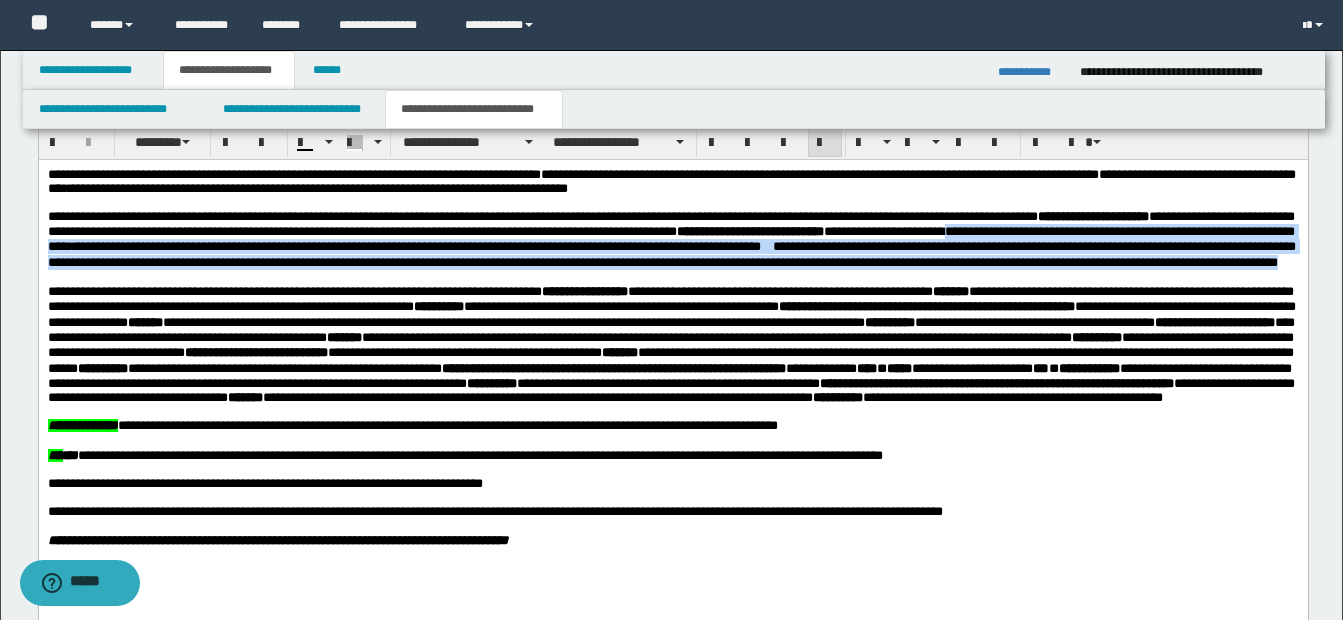click on "**********" at bounding box center [671, 254] 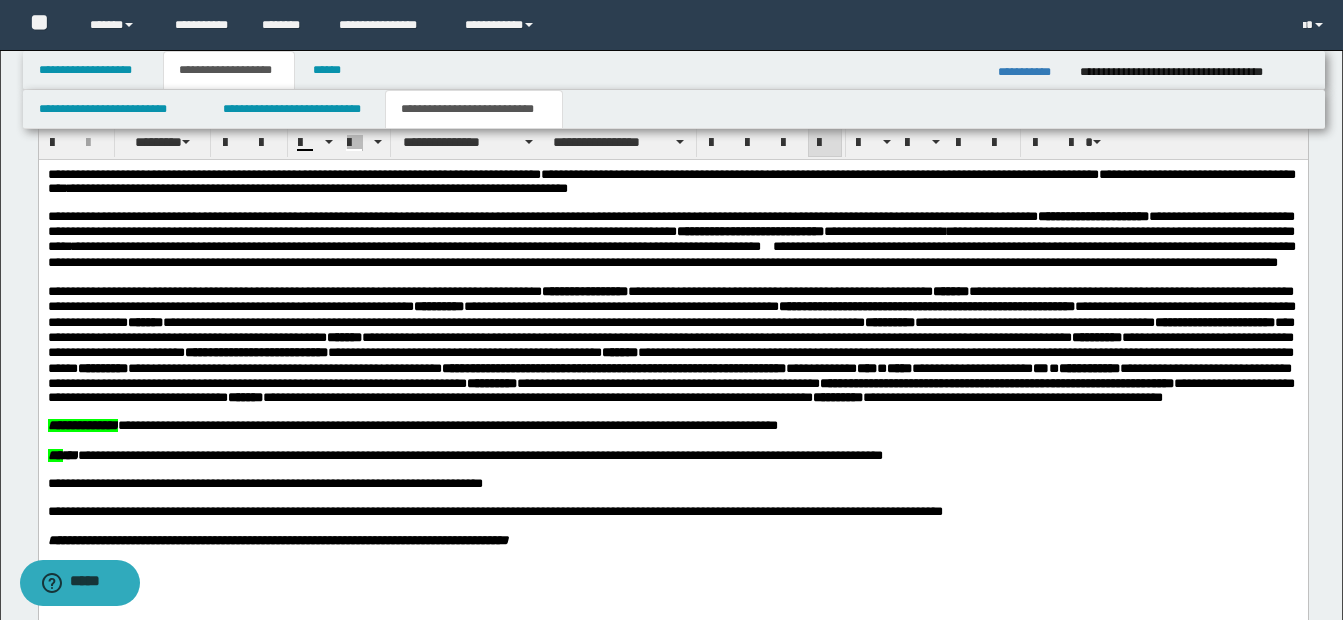 click at bounding box center [671, 203] 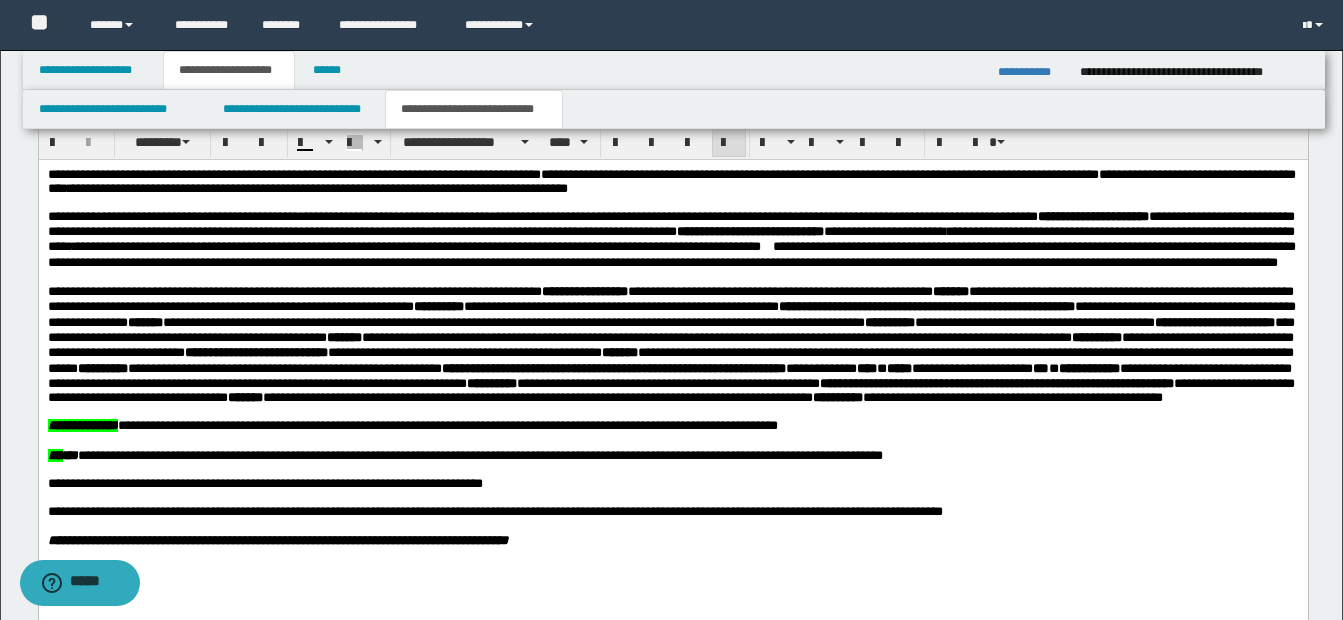 click on "**********" at bounding box center [416, 246] 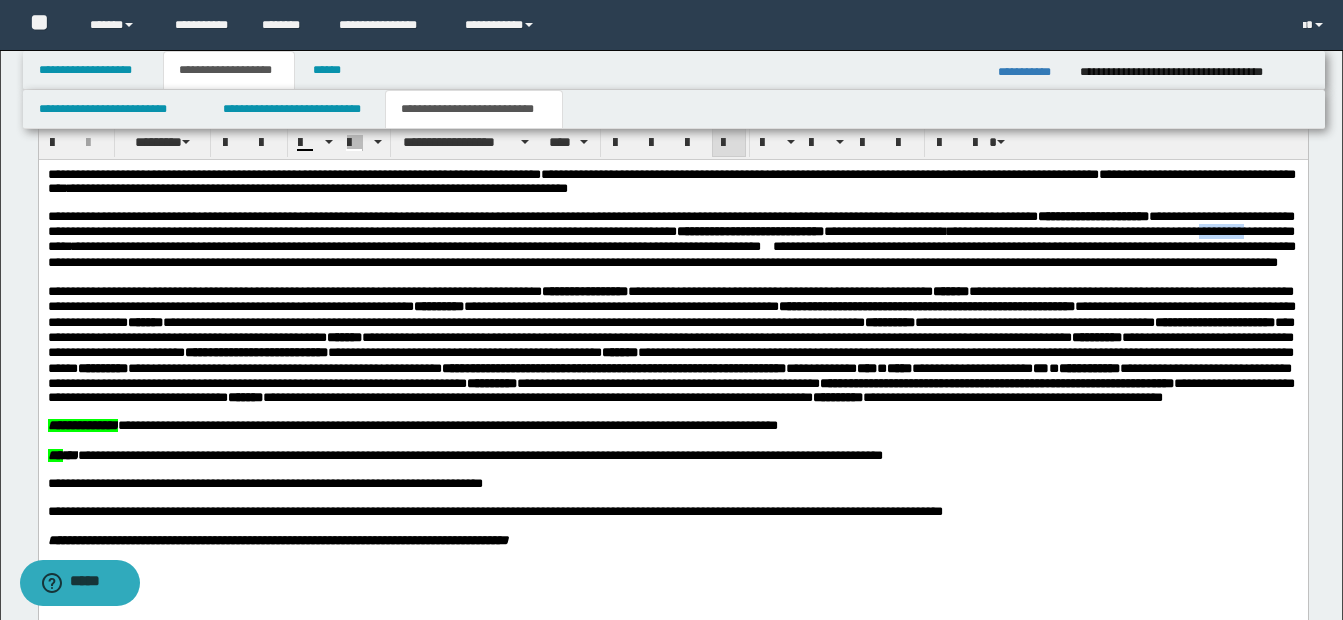 drag, startPoint x: 186, startPoint y: 256, endPoint x: 230, endPoint y: 254, distance: 44.04543 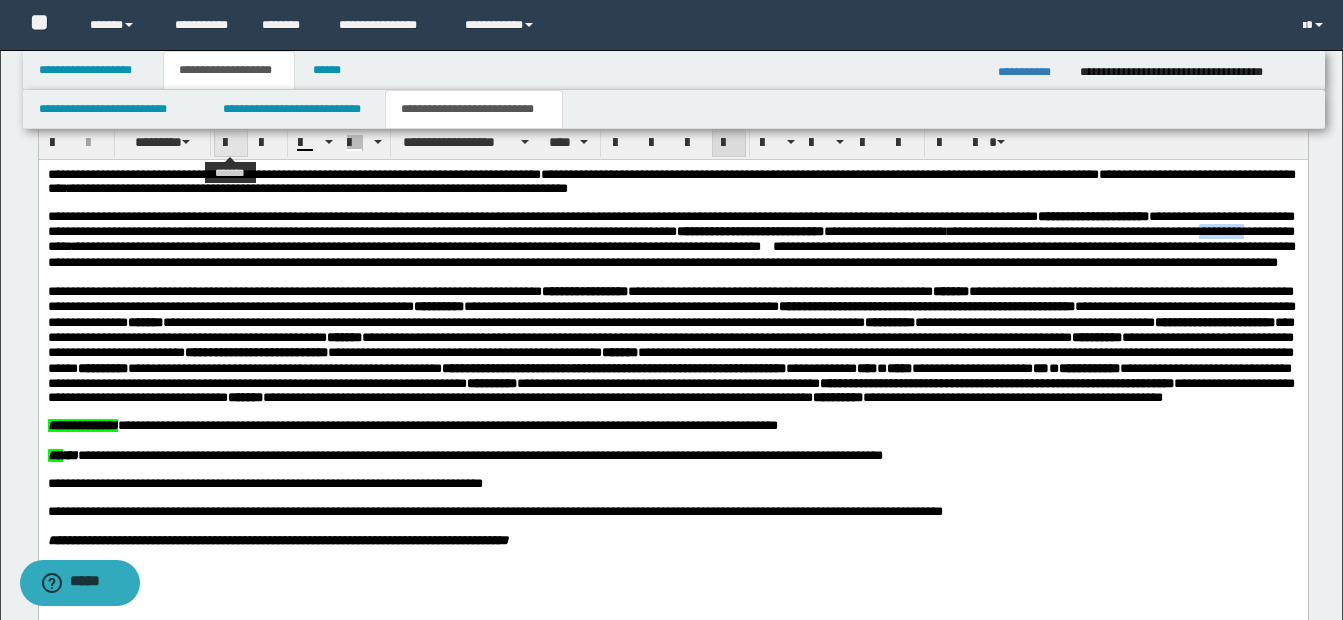 click at bounding box center [231, 143] 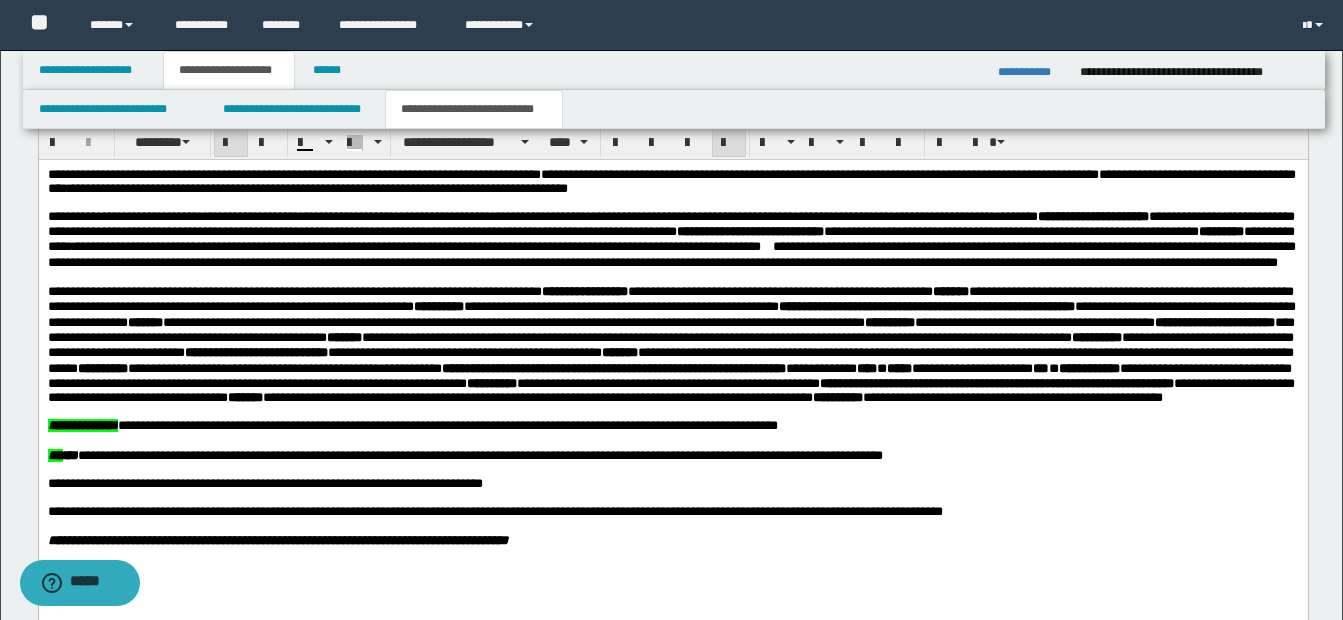 click on "**********" at bounding box center [671, 254] 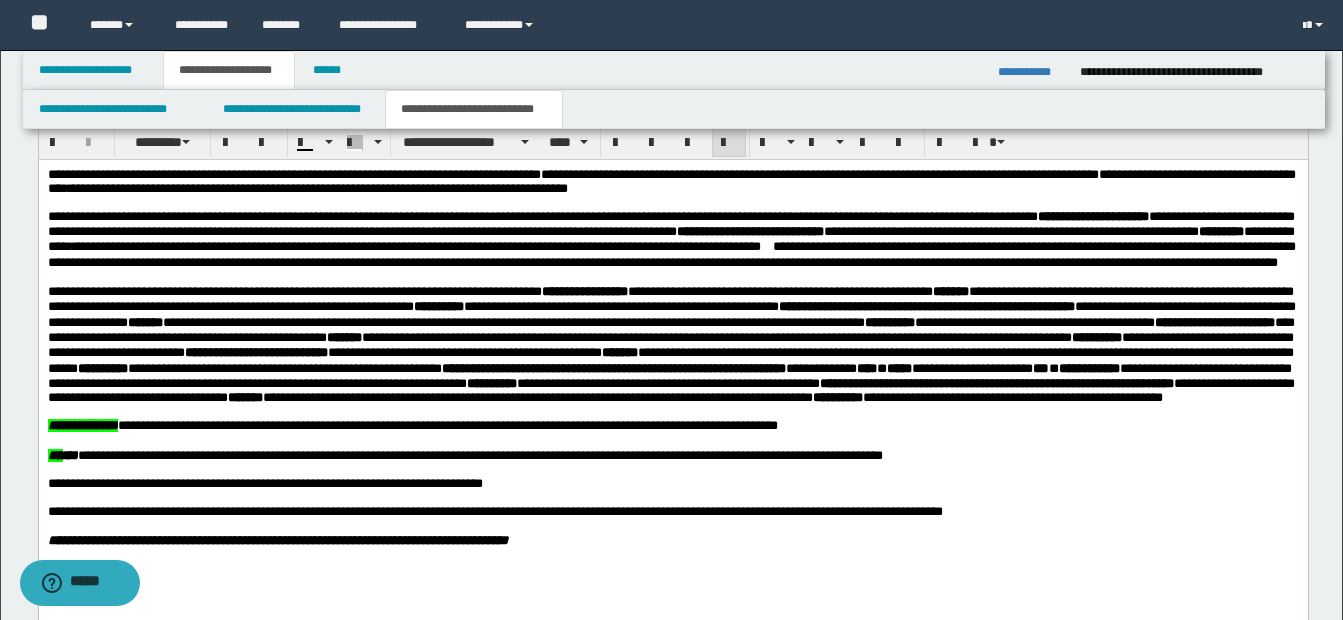 click on "**********" at bounding box center [416, 246] 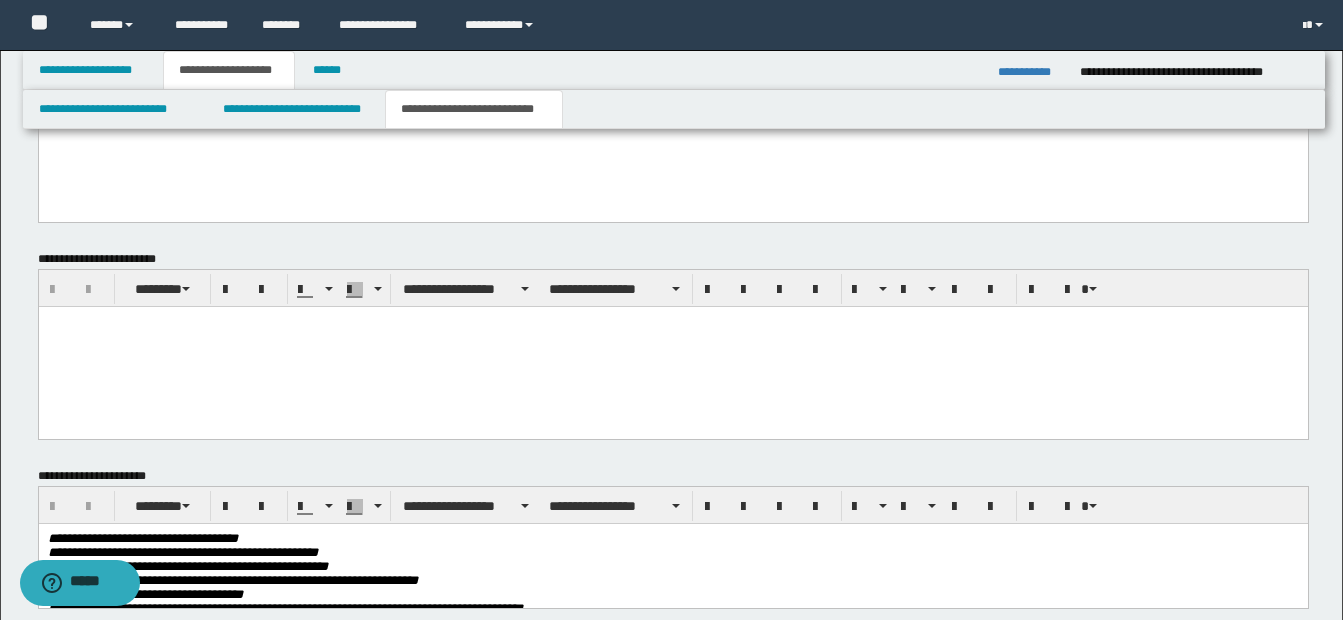 scroll, scrollTop: 1428, scrollLeft: 0, axis: vertical 